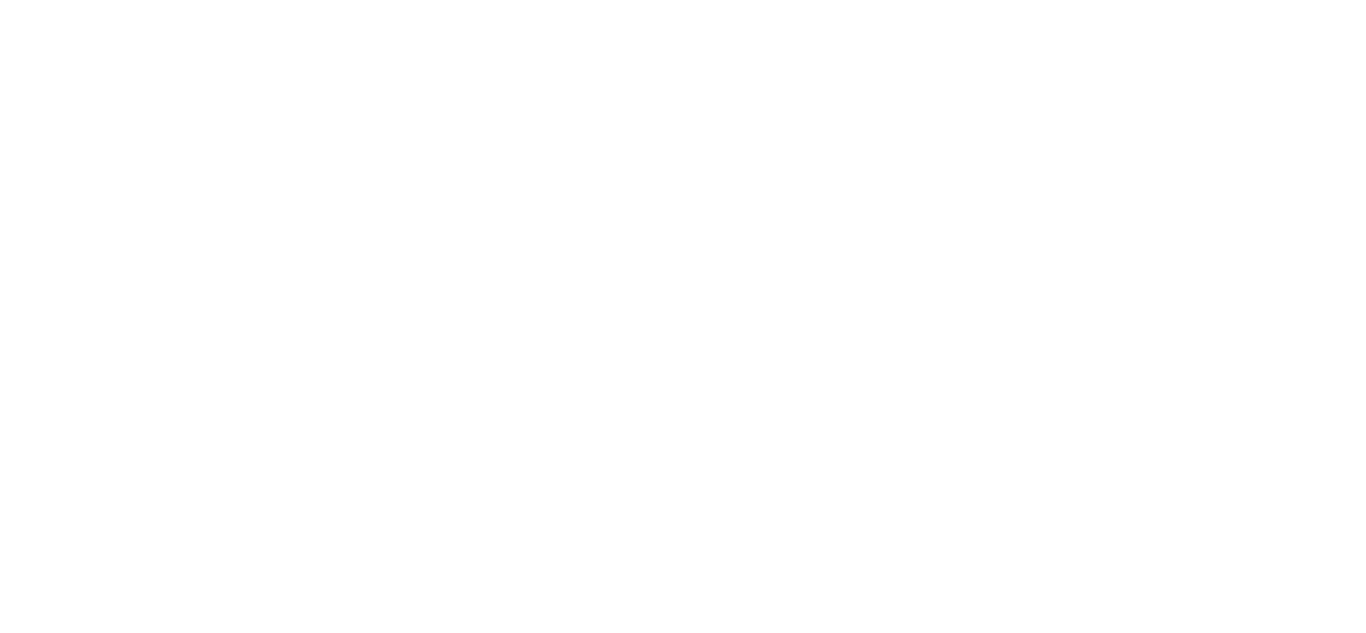 scroll, scrollTop: 0, scrollLeft: 0, axis: both 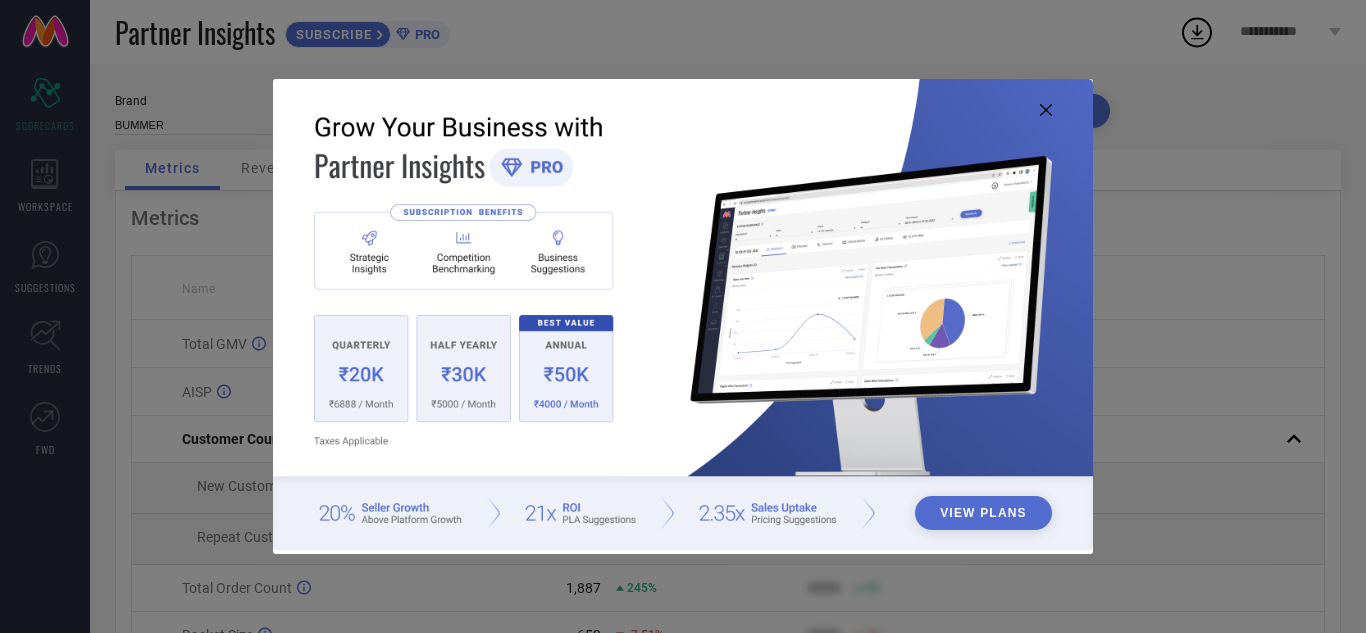 click at bounding box center (683, 314) 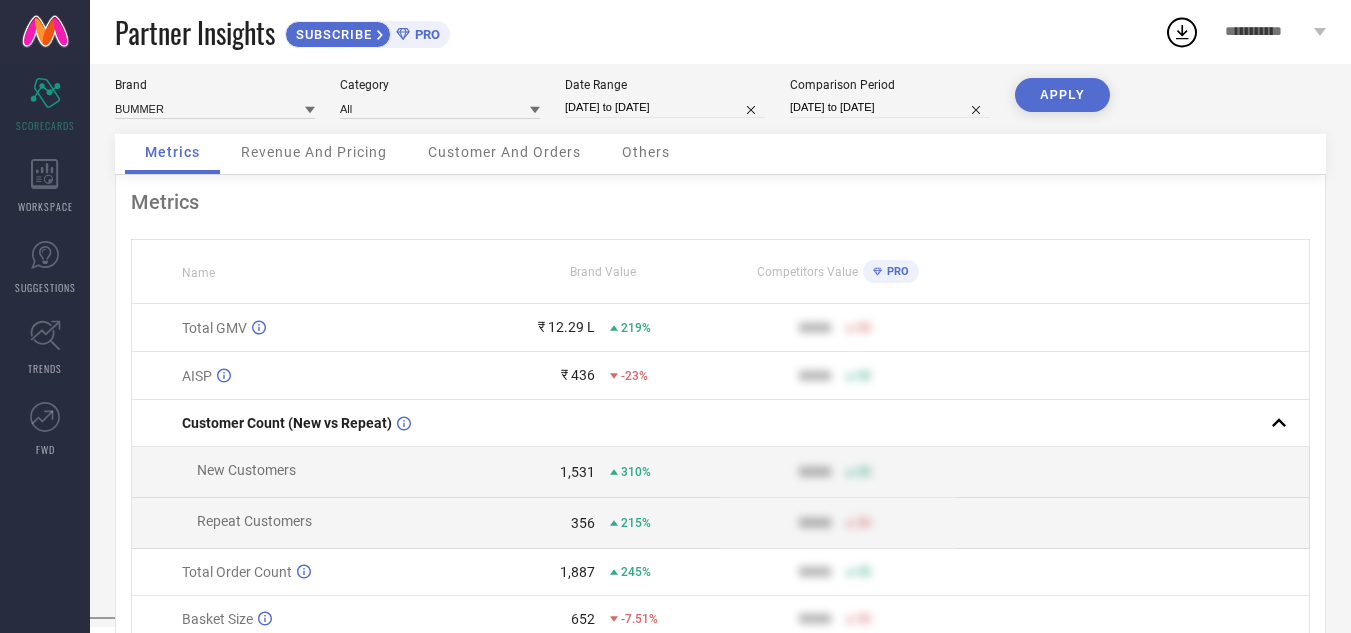 scroll, scrollTop: 3, scrollLeft: 0, axis: vertical 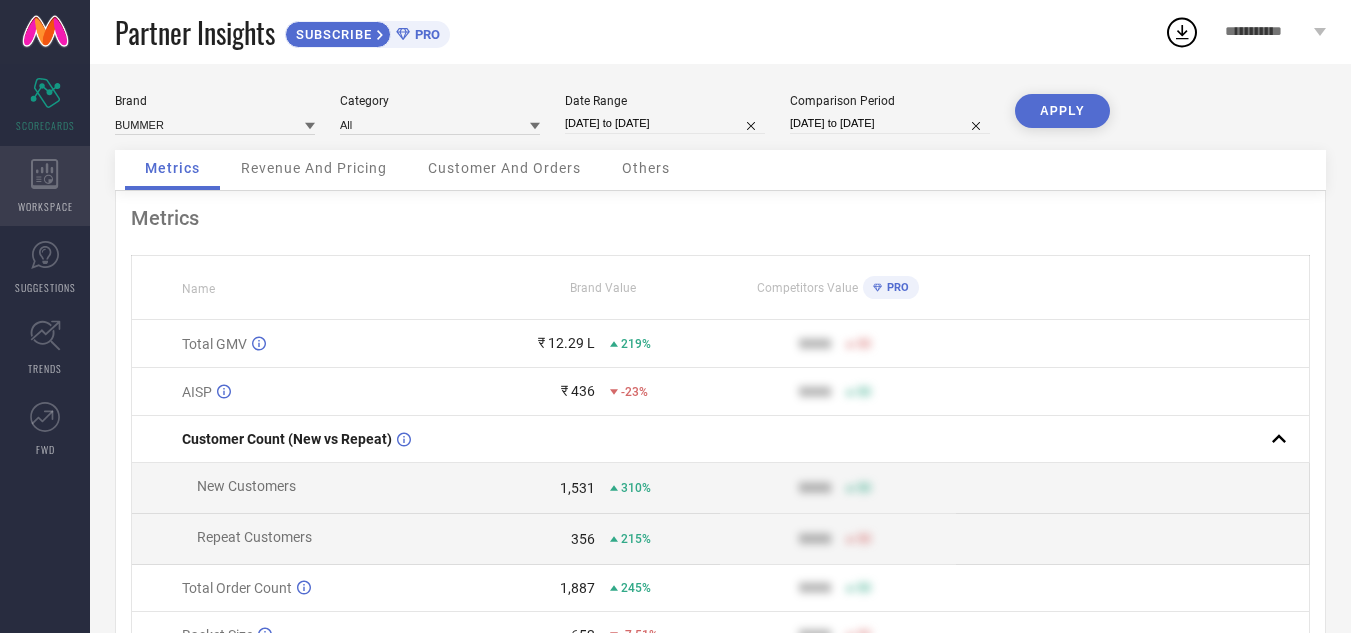 click 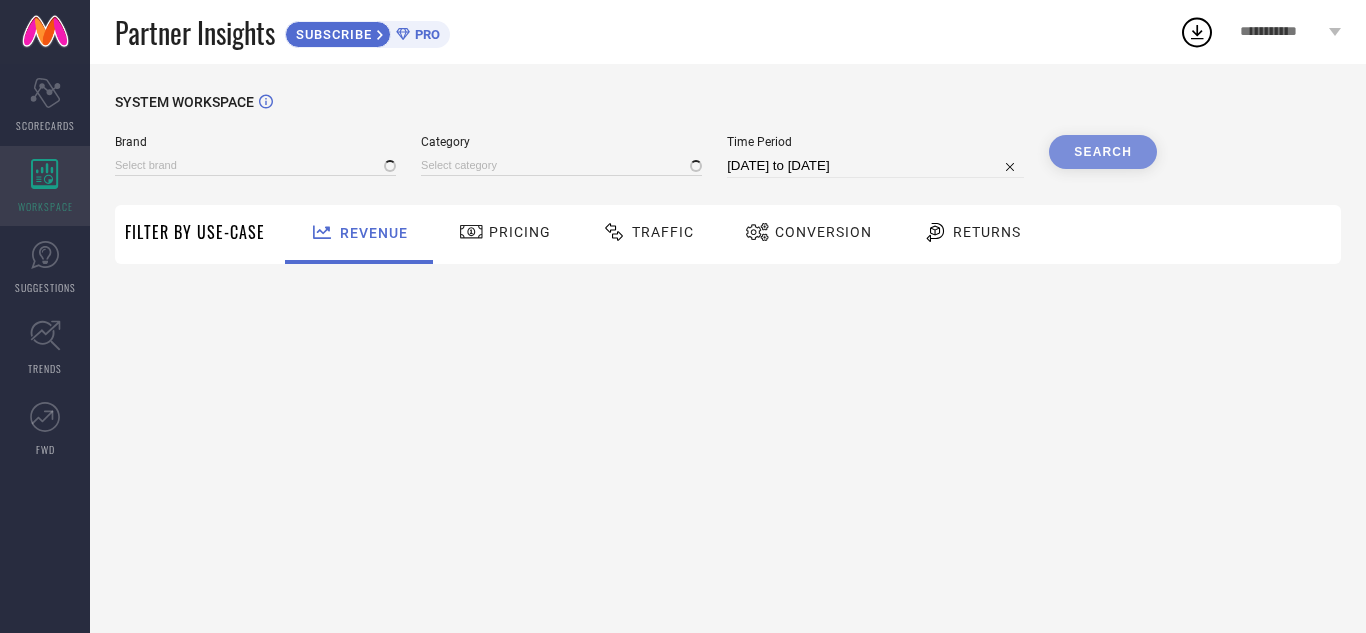 type on "BUMMER" 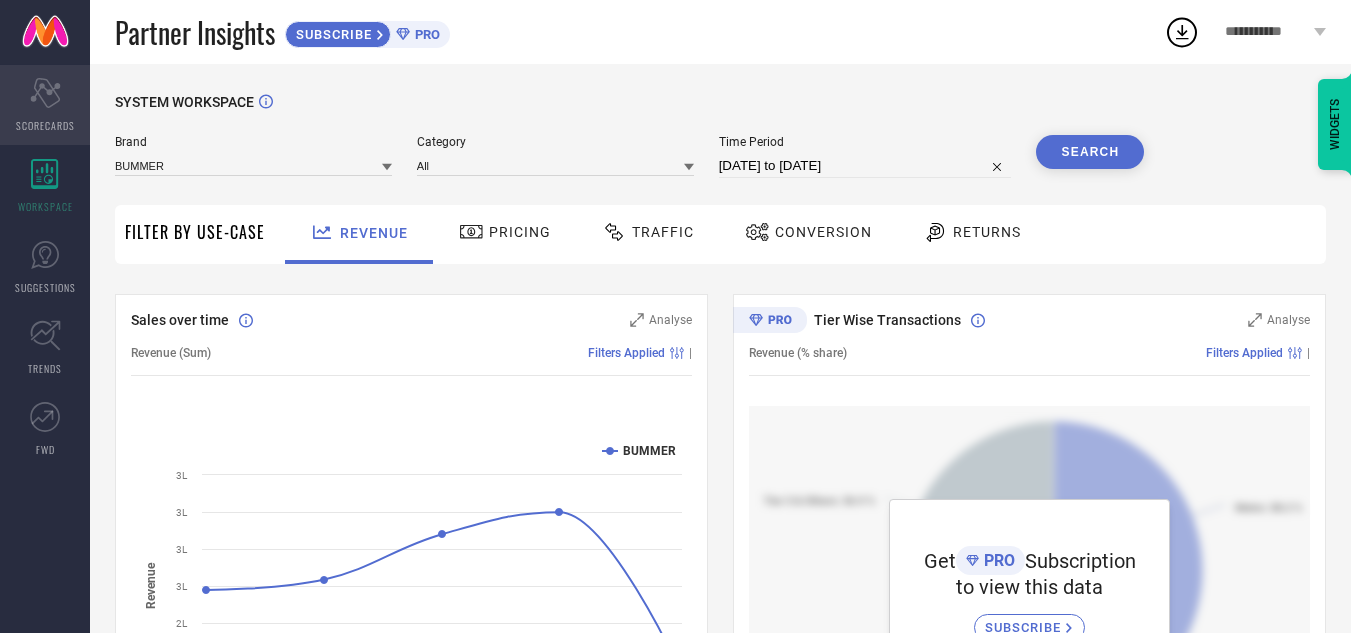 click on "Scorecard" 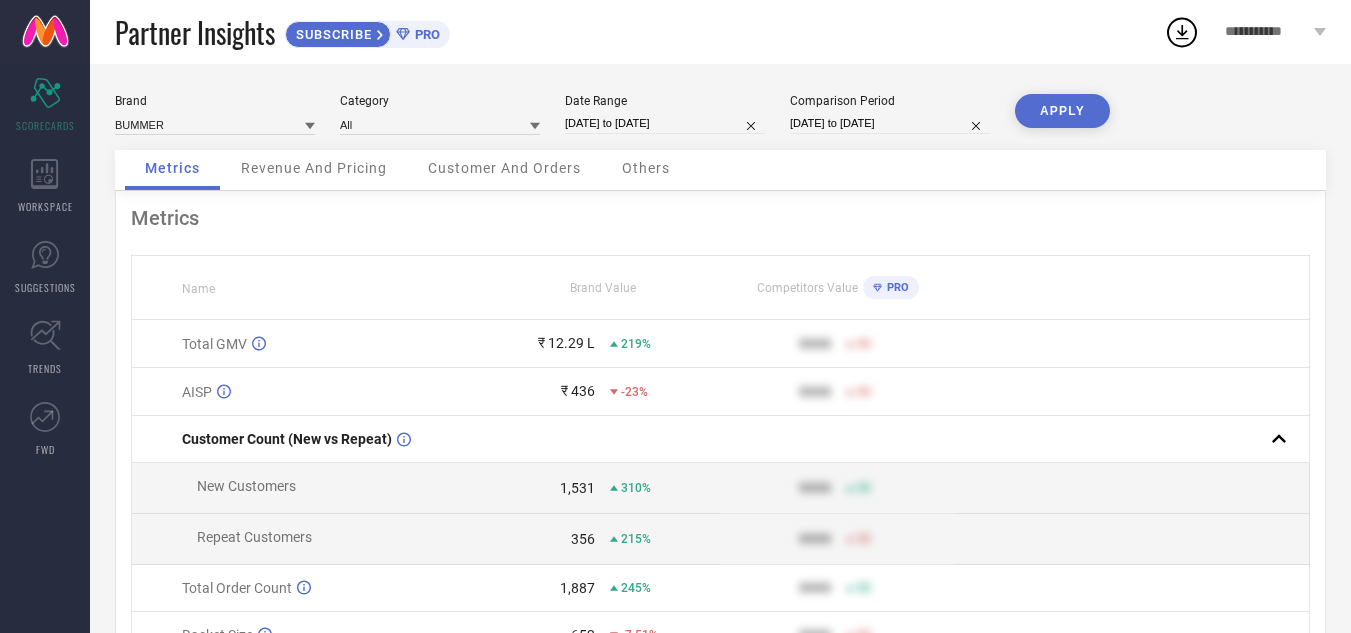 click on "Revenue And Pricing" at bounding box center [314, 170] 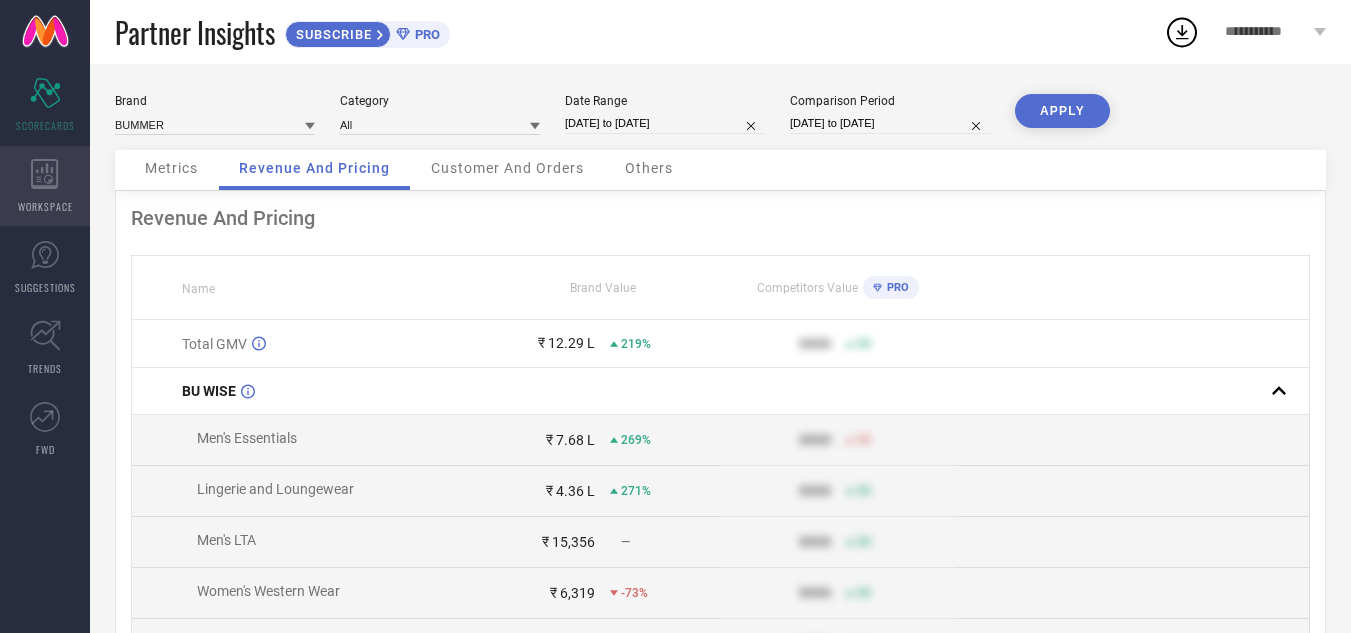 click on "WORKSPACE" at bounding box center (45, 206) 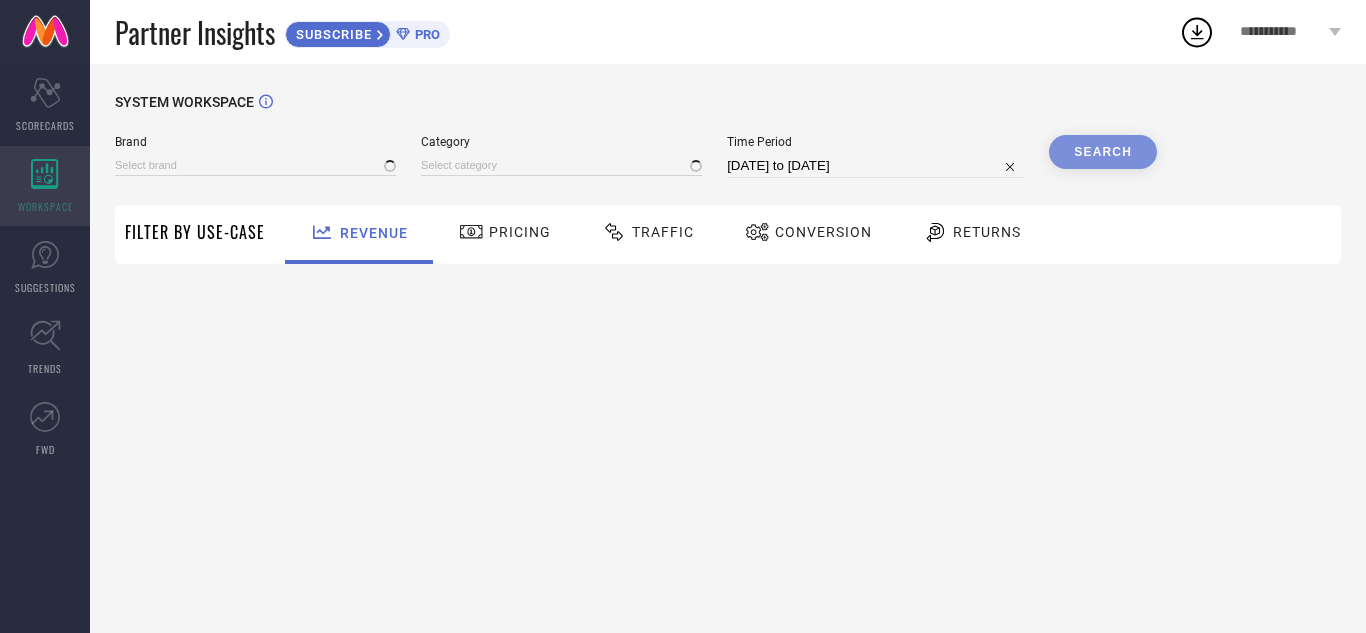type on "BUMMER" 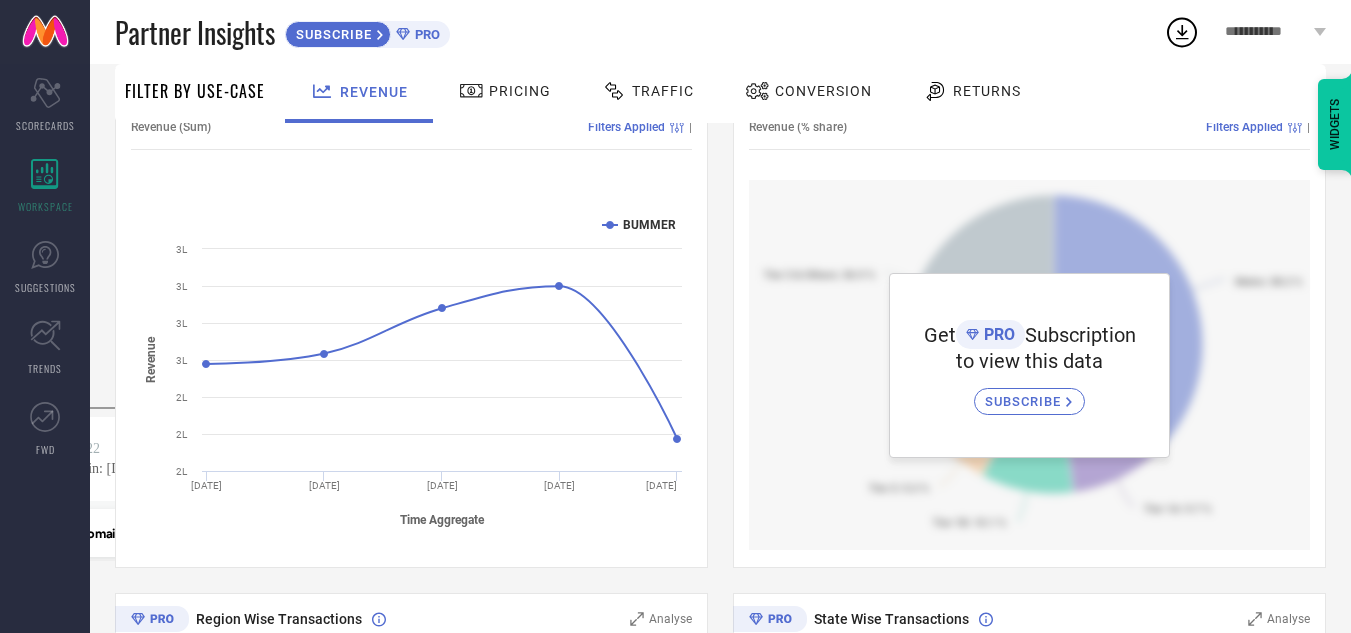 scroll, scrollTop: 237, scrollLeft: 0, axis: vertical 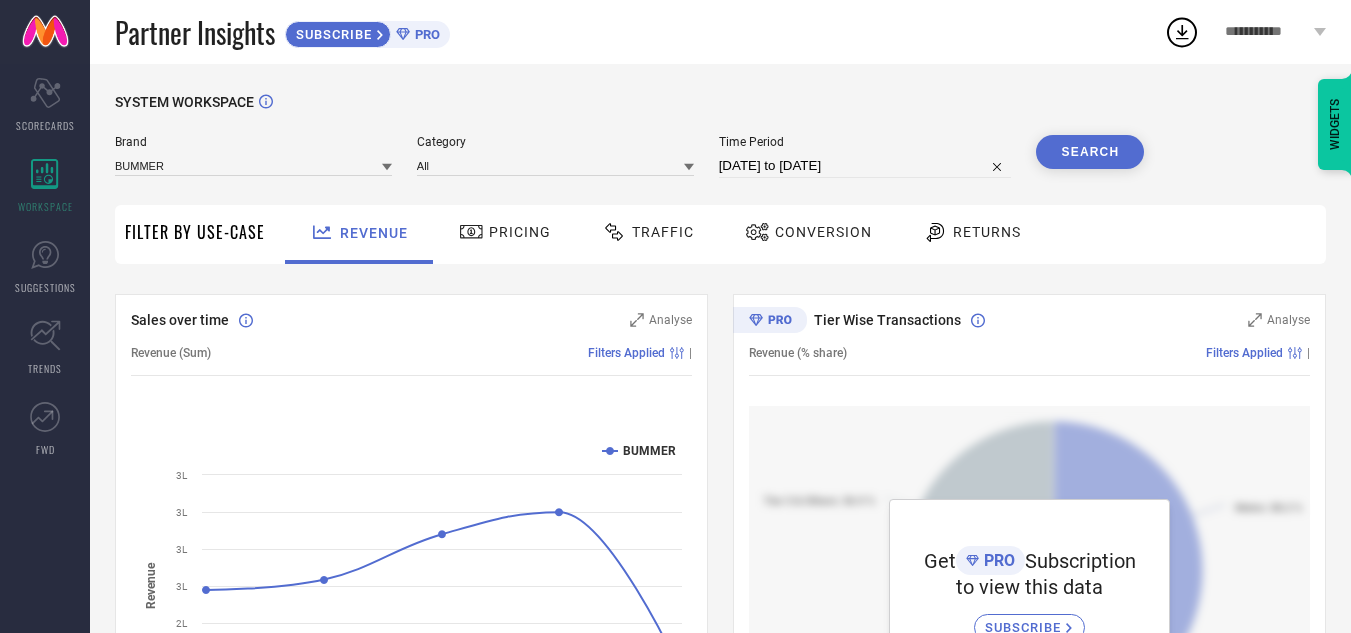 click on "Pricing" at bounding box center [520, 232] 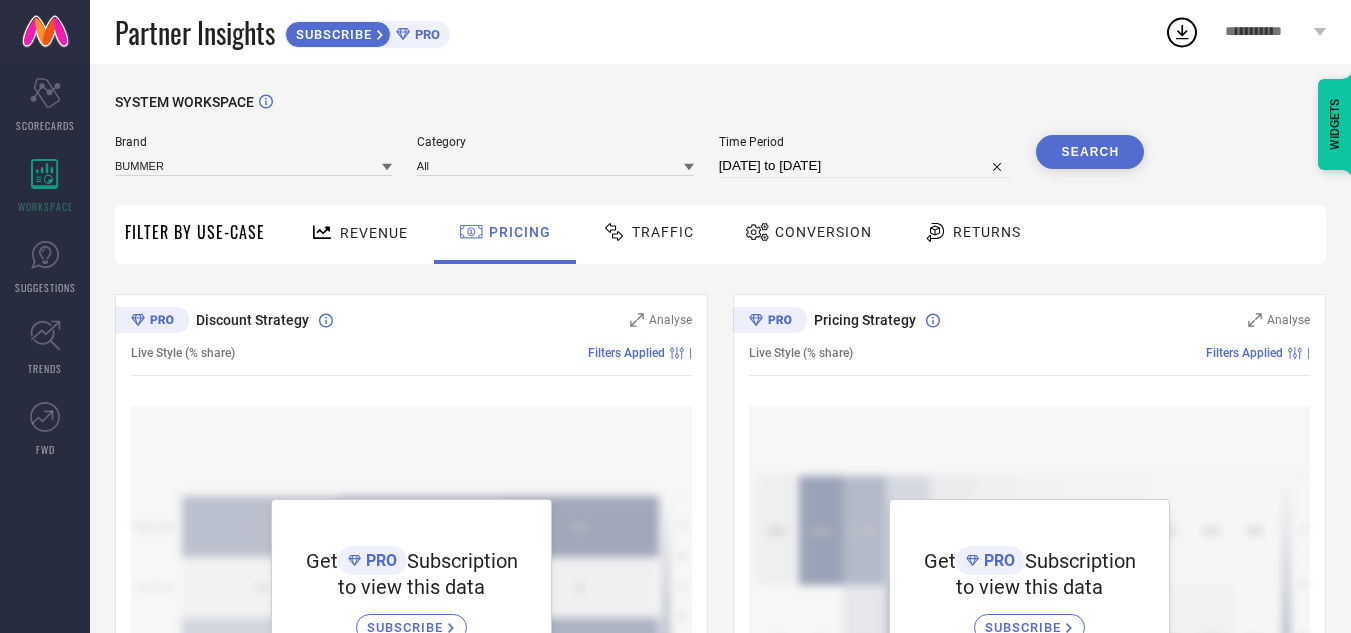 click on "Traffic" at bounding box center (663, 232) 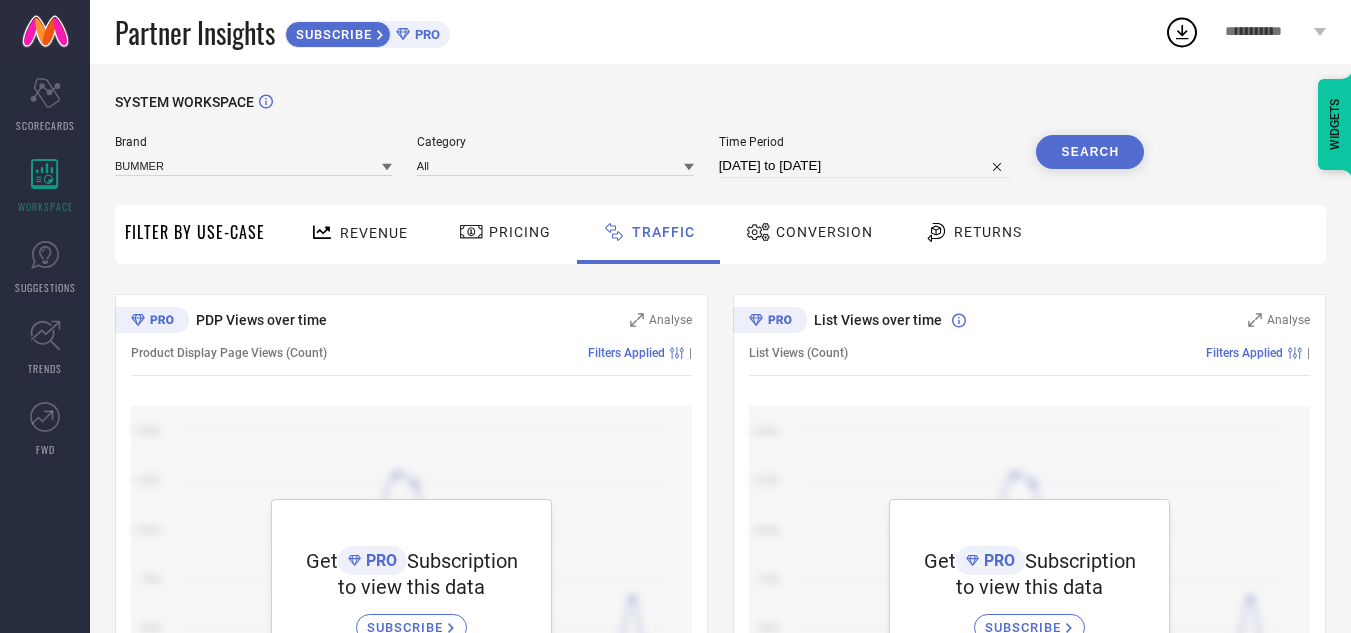 click on "Traffic" at bounding box center (663, 232) 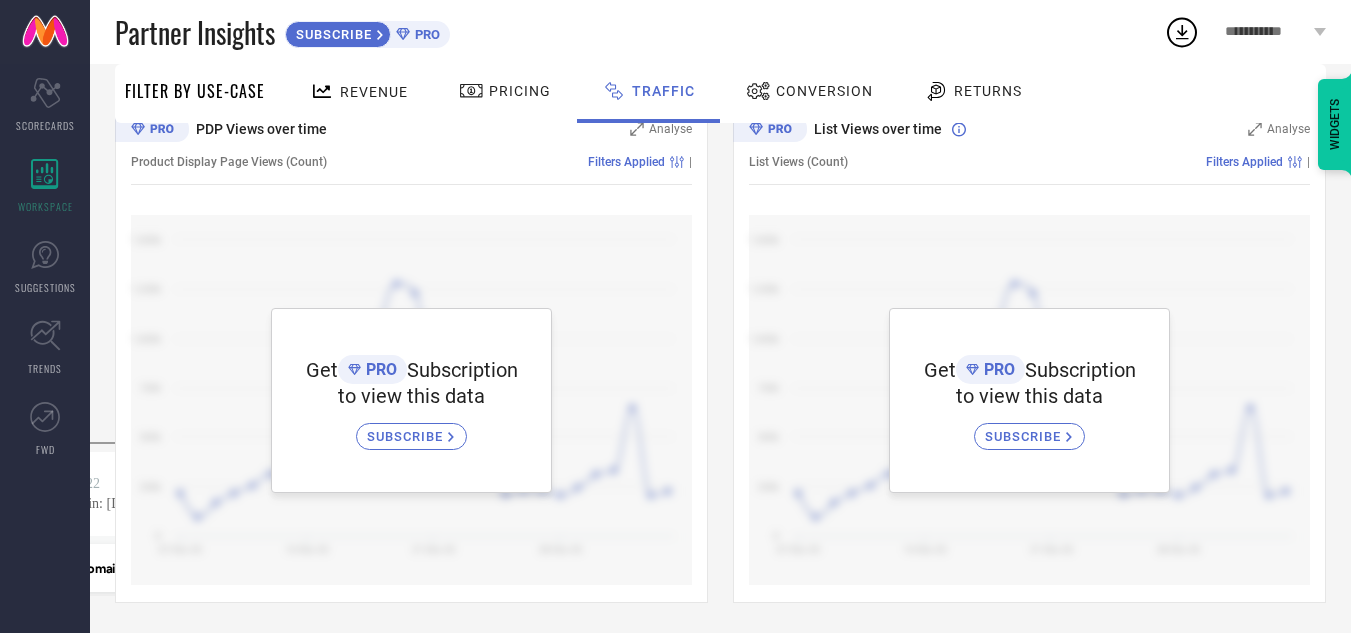 scroll, scrollTop: 0, scrollLeft: 0, axis: both 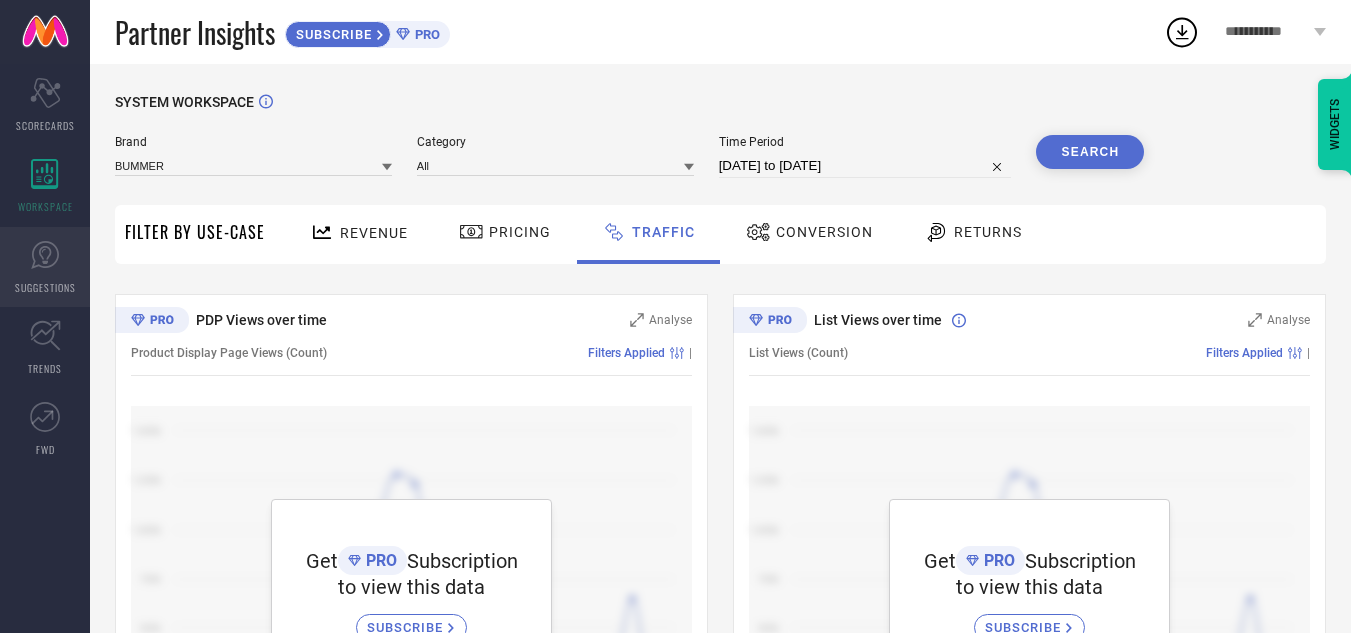 click on "SUGGESTIONS" at bounding box center [45, 267] 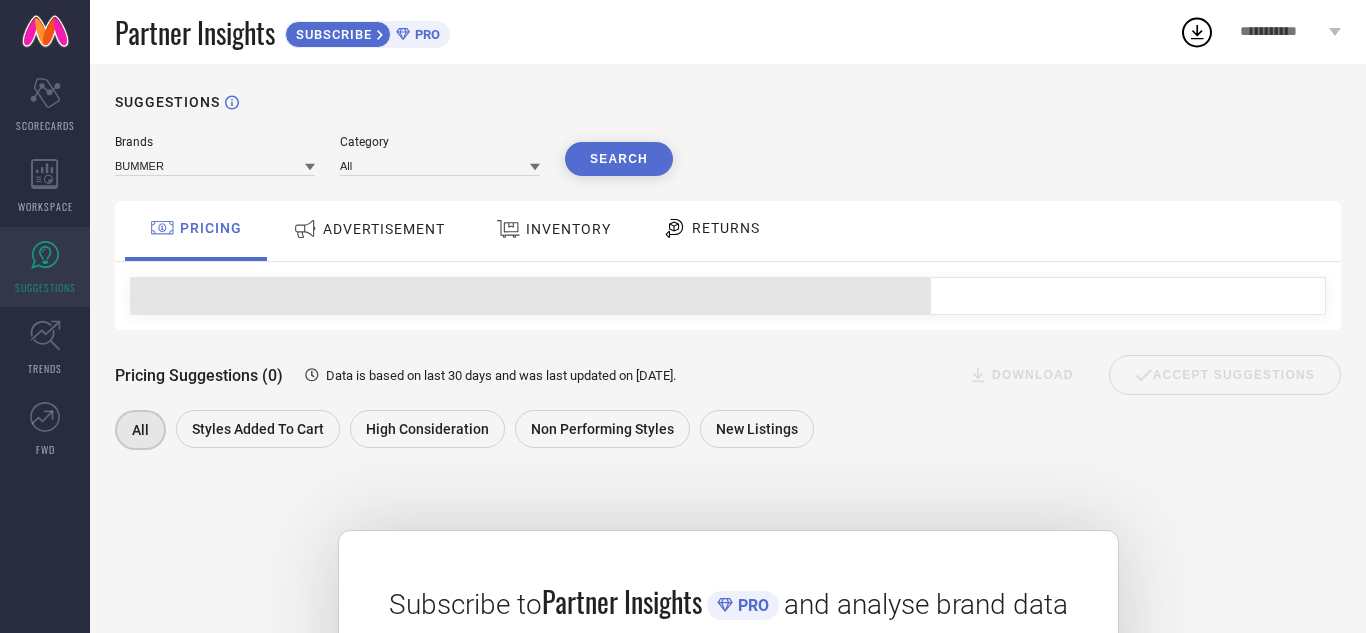 click on "SUGGESTIONS" at bounding box center (45, 267) 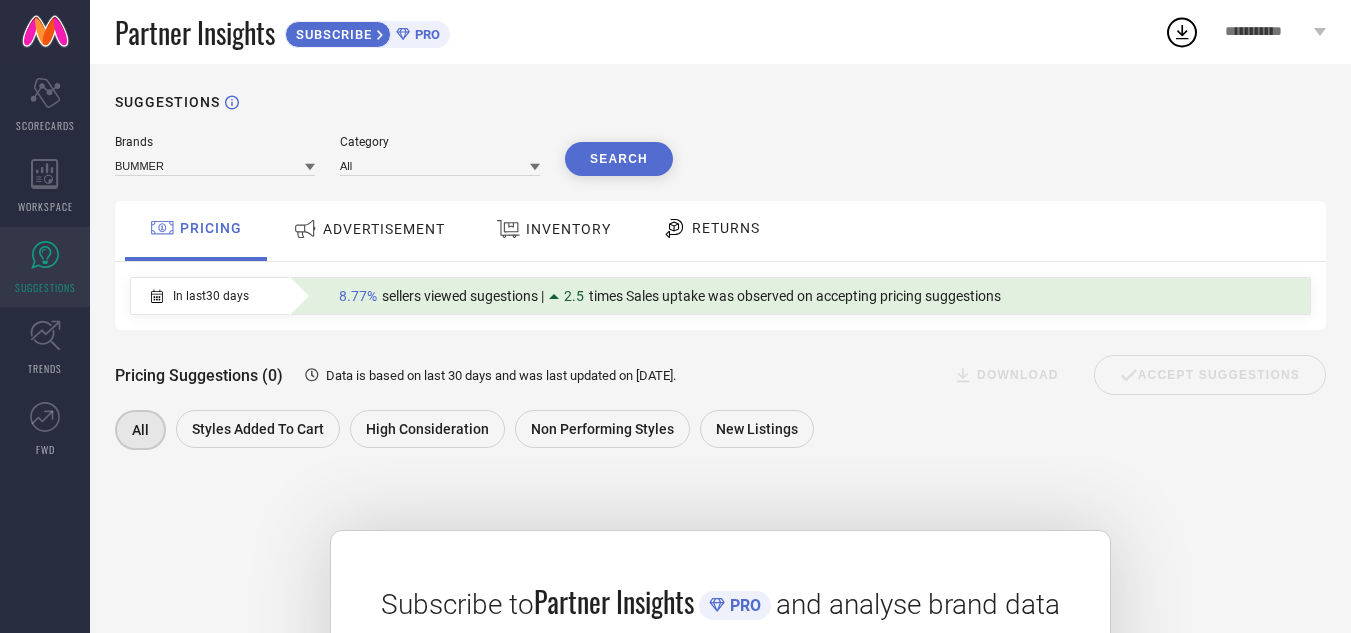 click on "In last  30   days   8.77%  sellers viewed sugestions  |     2.5  times Sales uptake was observed on accepting pricing suggestions" at bounding box center [715, 296] 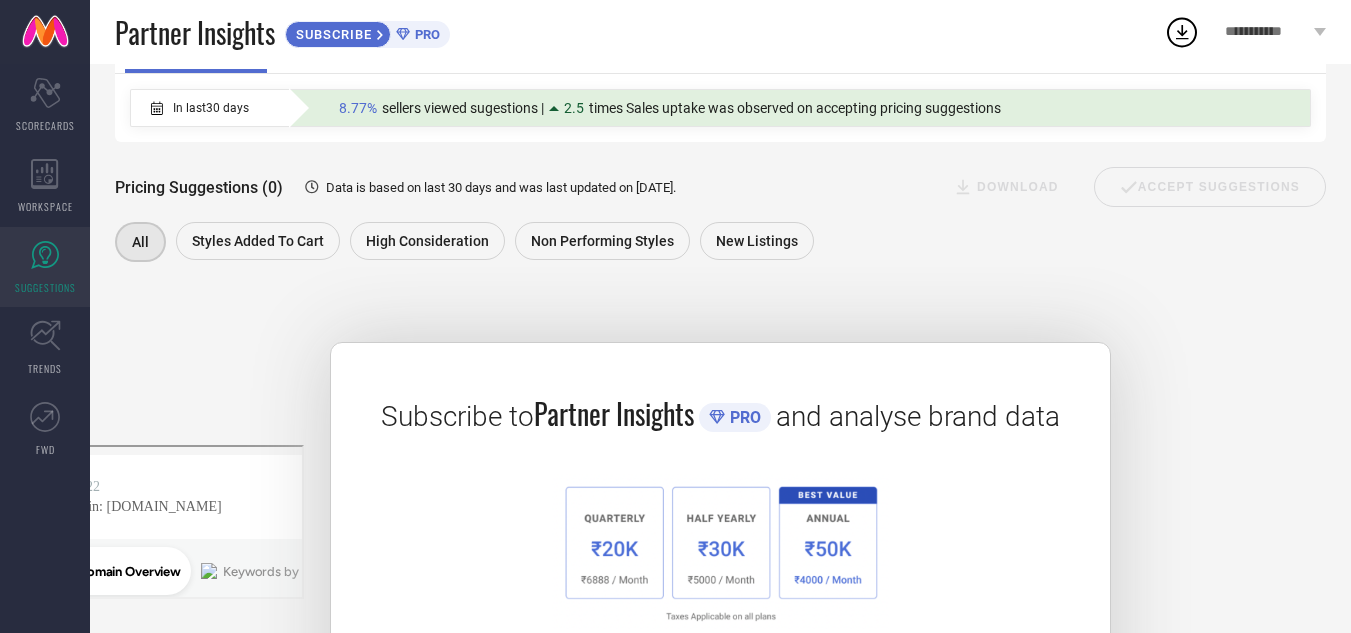 scroll, scrollTop: 334, scrollLeft: 0, axis: vertical 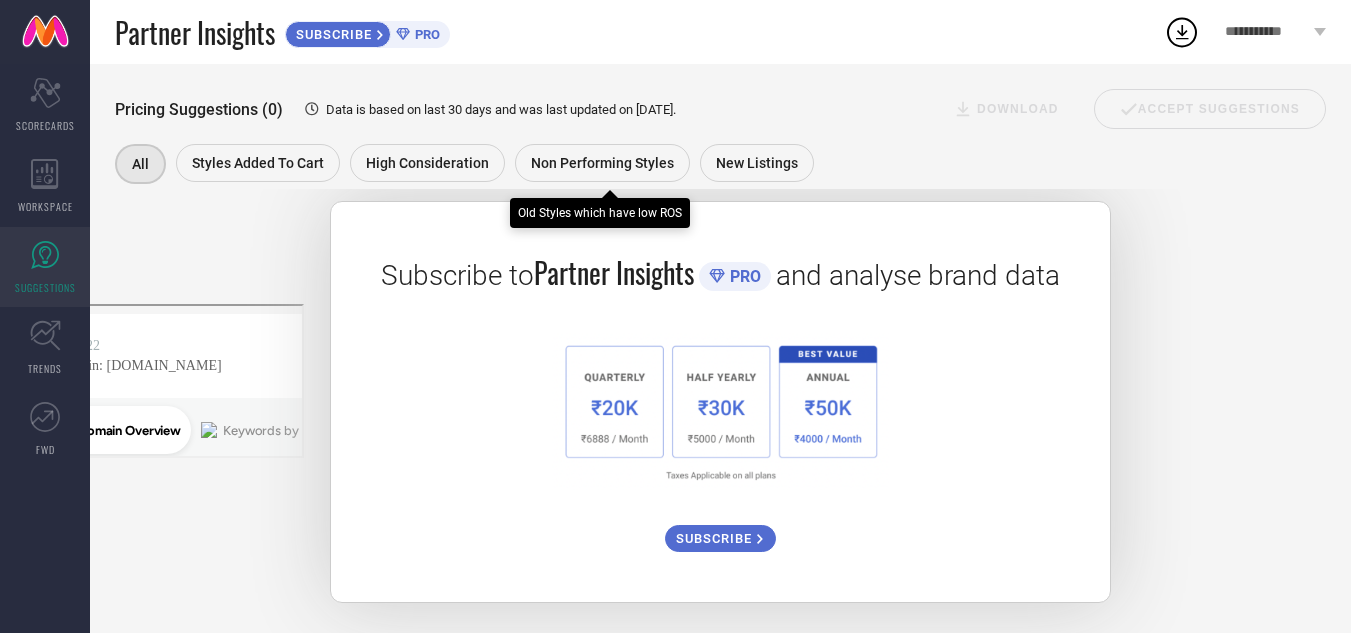 click on "Non Performing Styles" at bounding box center (602, 163) 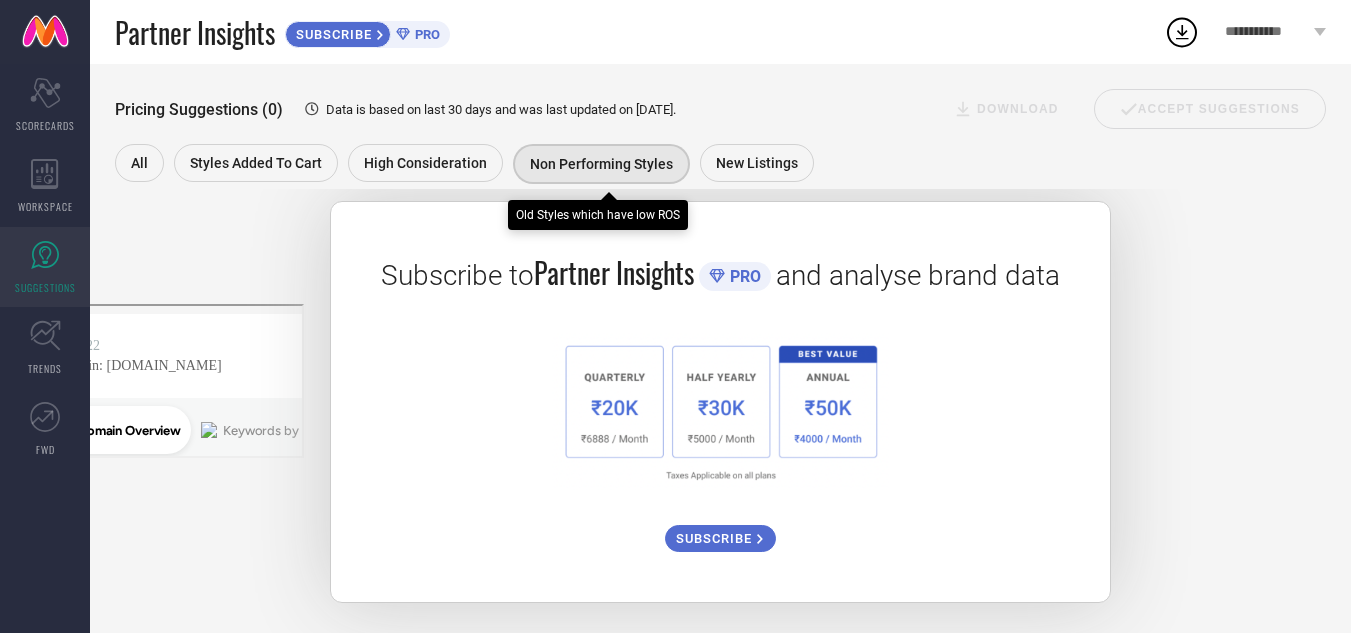 click on "Non Performing Styles" at bounding box center [601, 164] 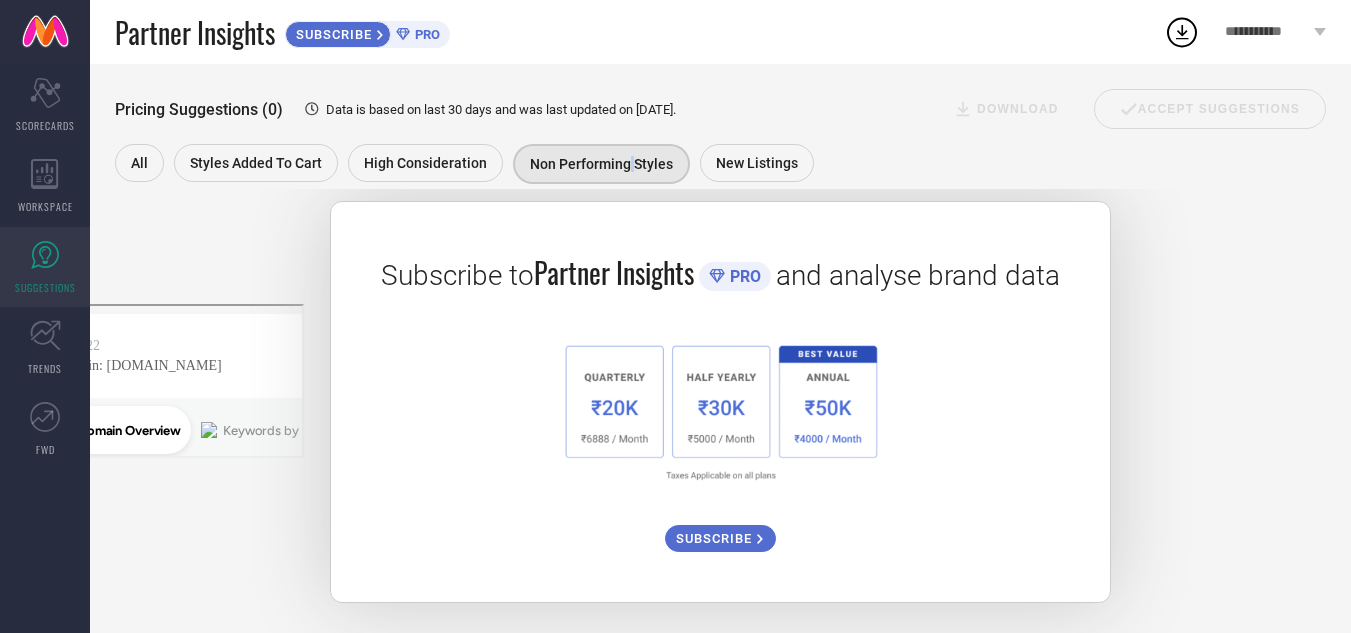 click 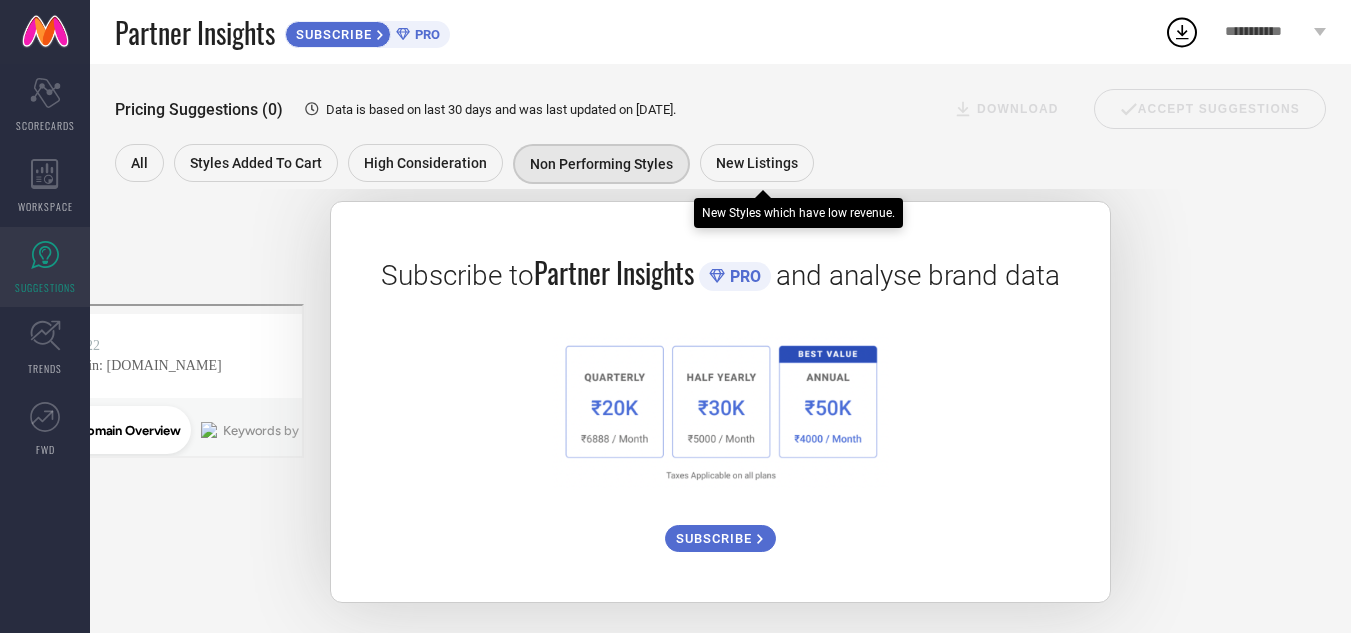 click on "New Listings" at bounding box center (757, 163) 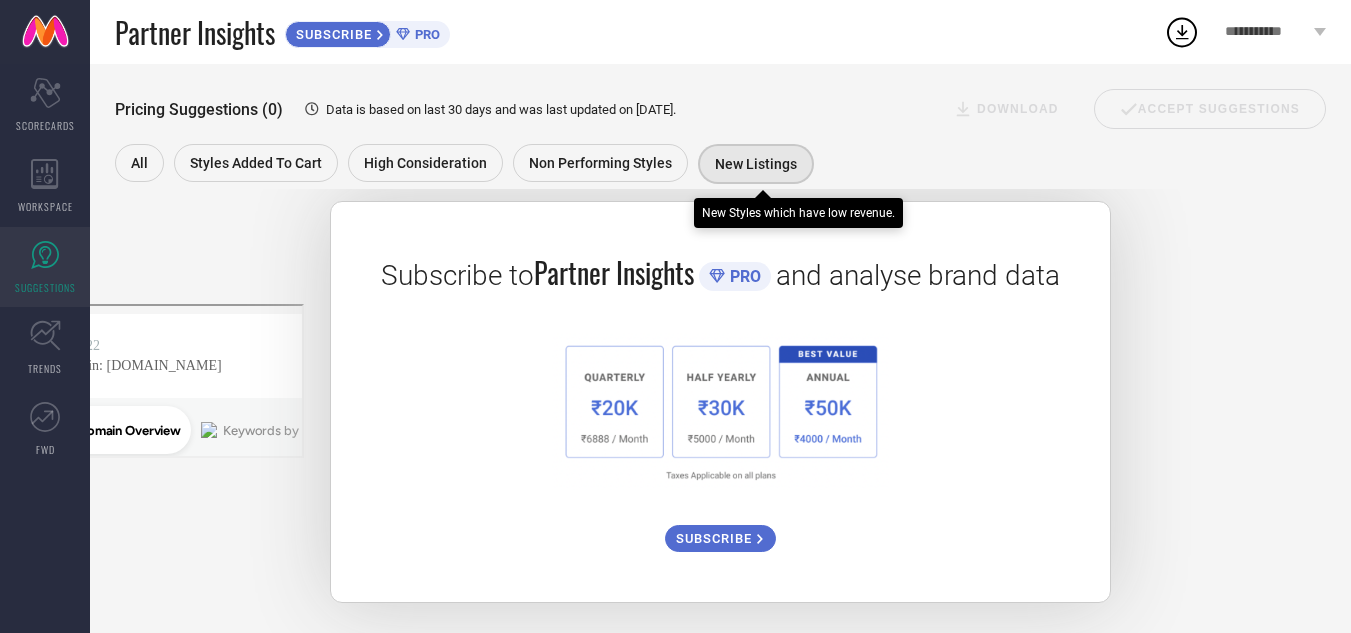 click on "New Listings" at bounding box center (756, 164) 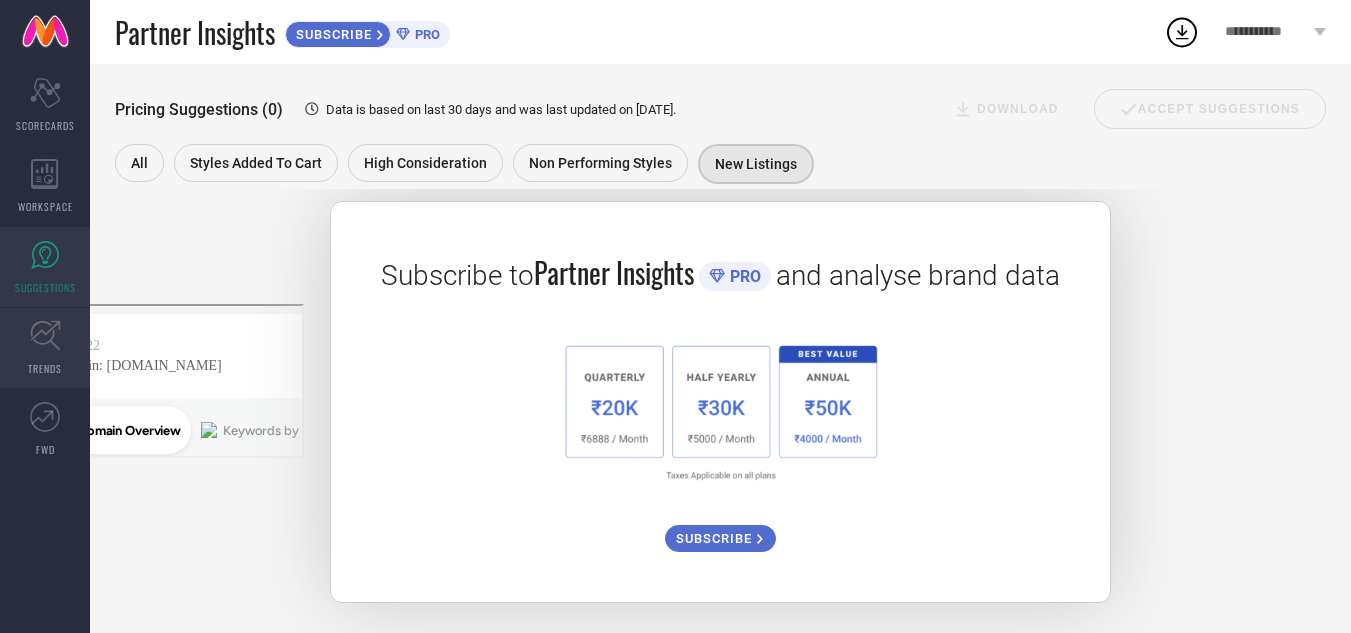 click 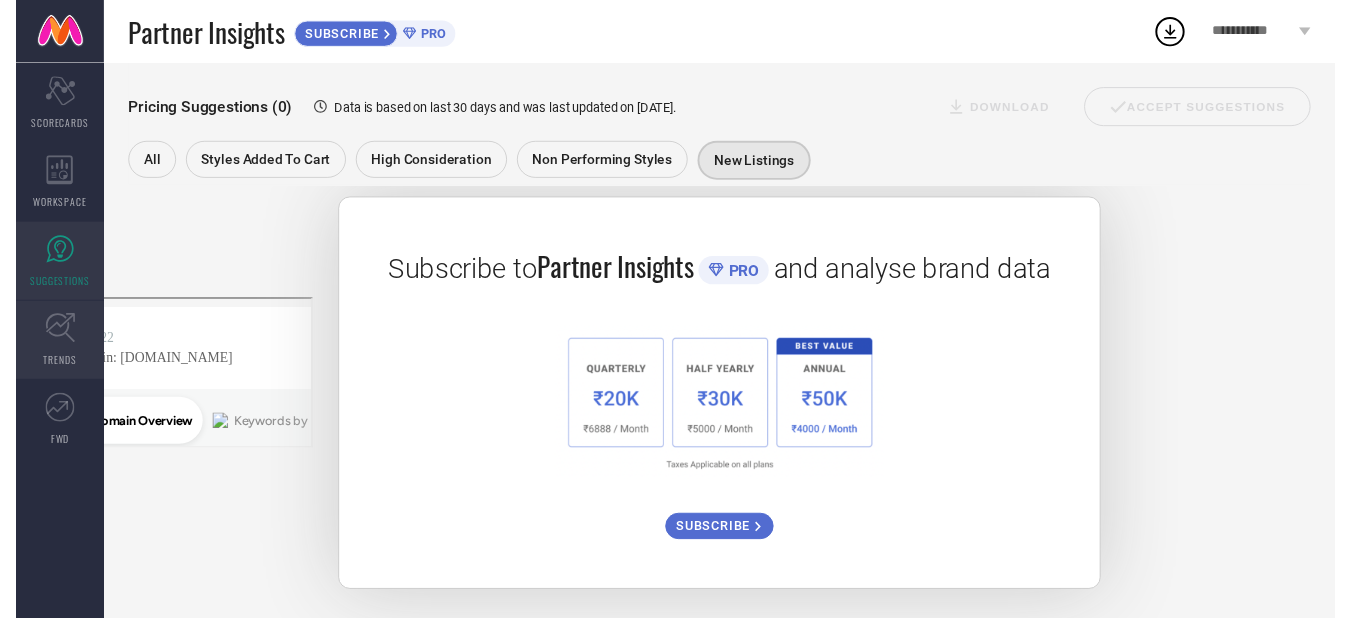 scroll, scrollTop: 0, scrollLeft: 0, axis: both 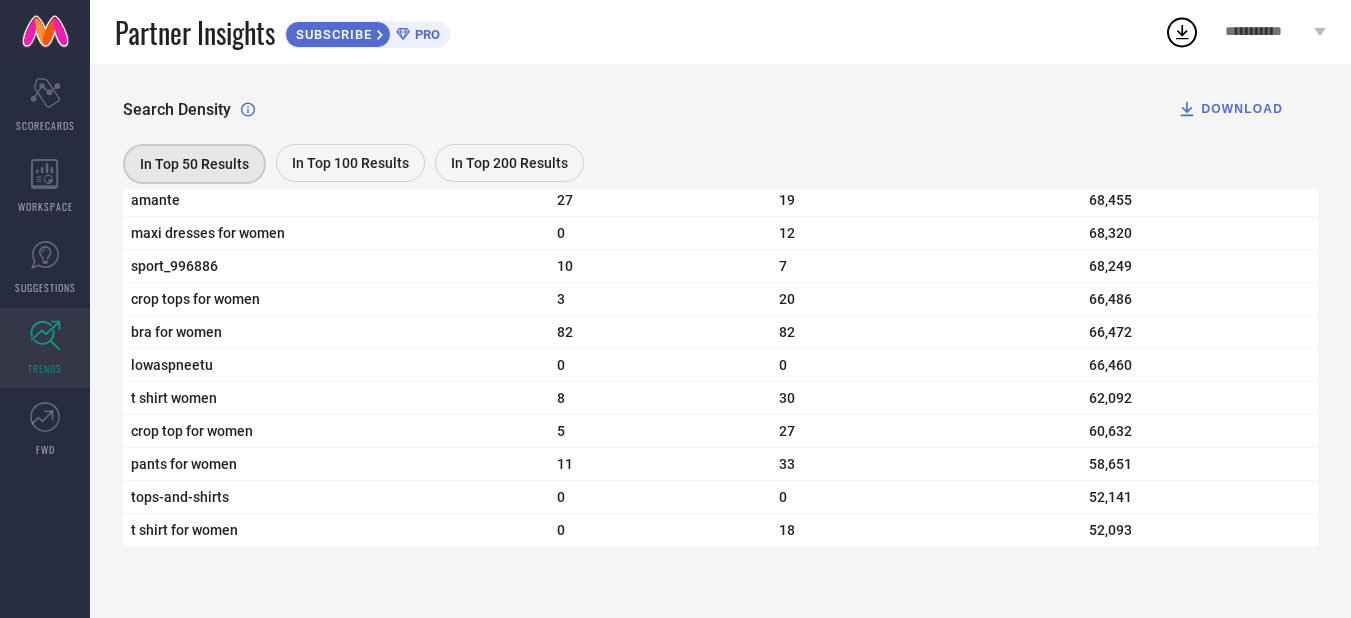 click on "In Top 200 Results" at bounding box center [509, 163] 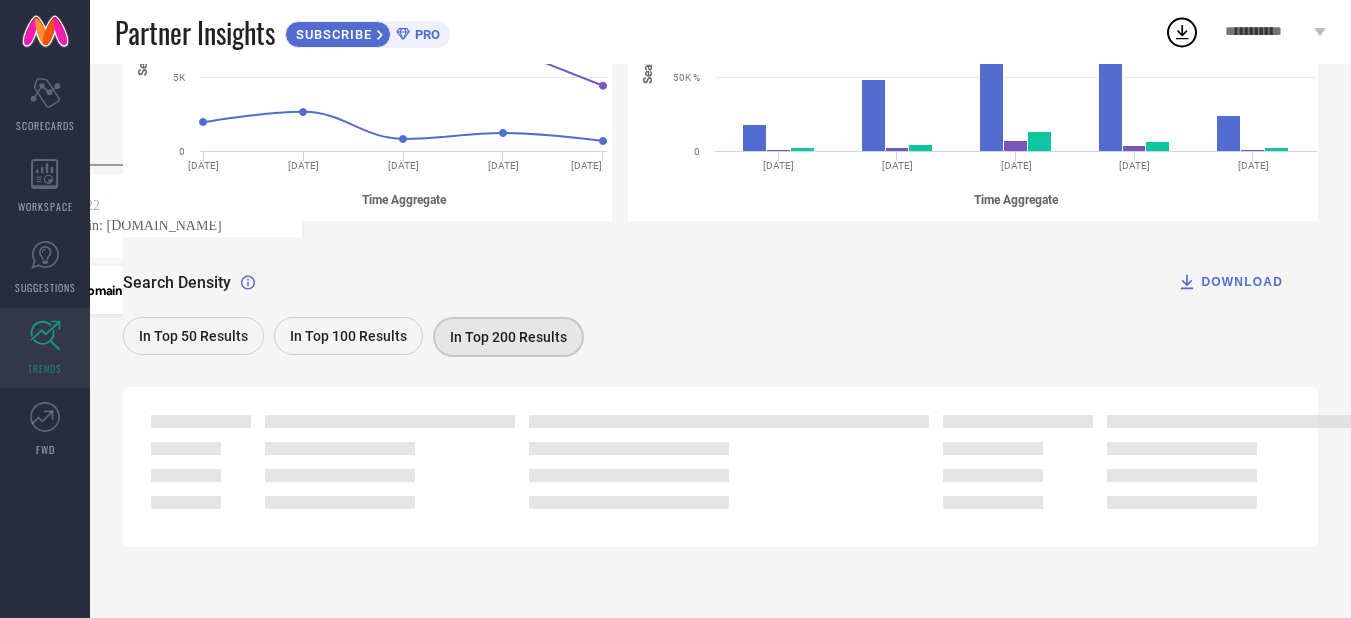 click at bounding box center [1023, 480] 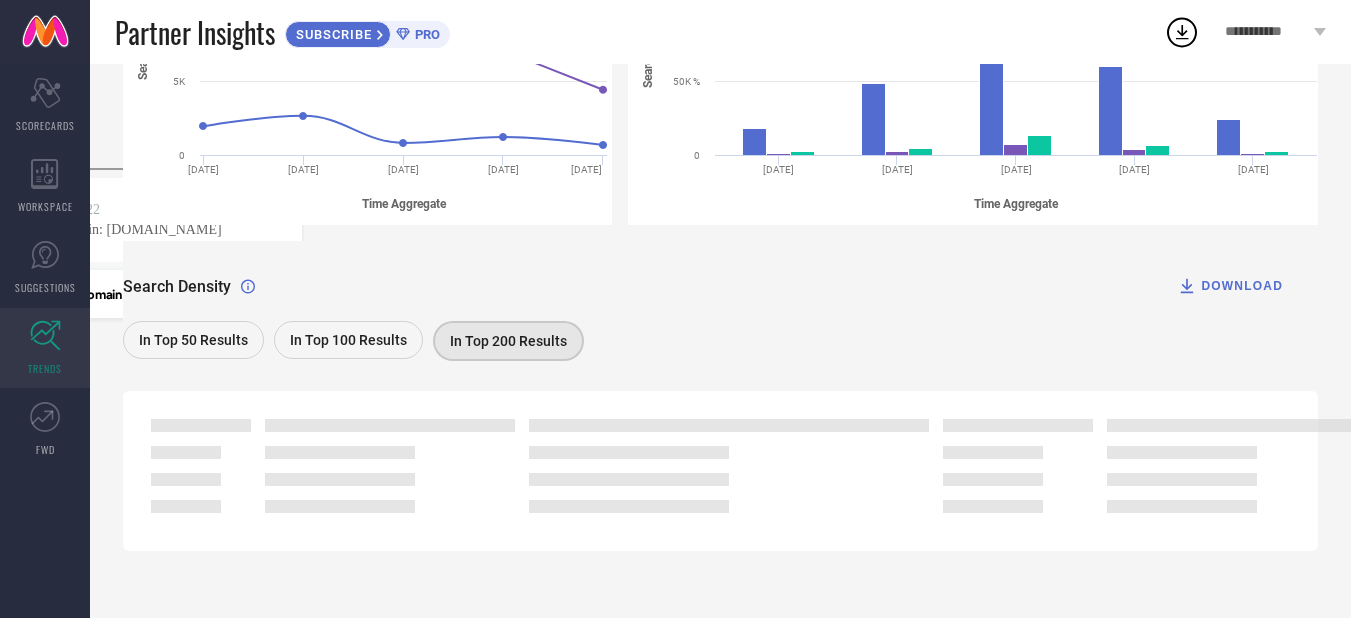scroll, scrollTop: 456, scrollLeft: 0, axis: vertical 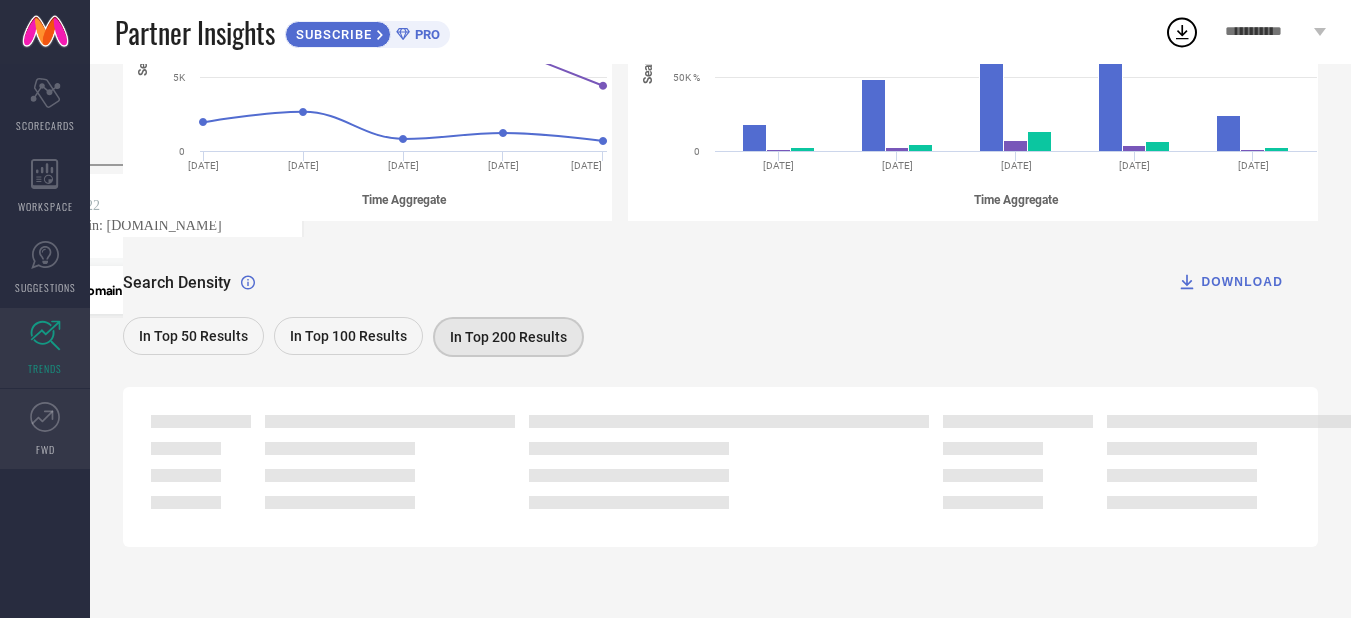 click 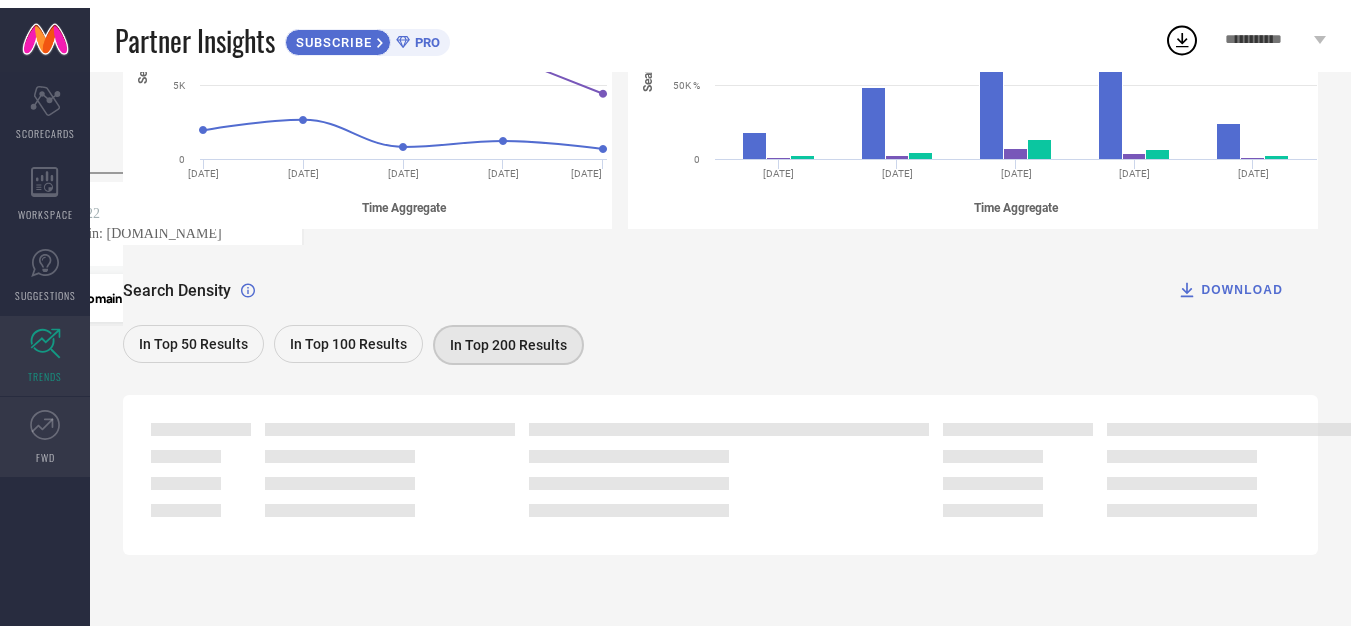 scroll, scrollTop: 0, scrollLeft: 0, axis: both 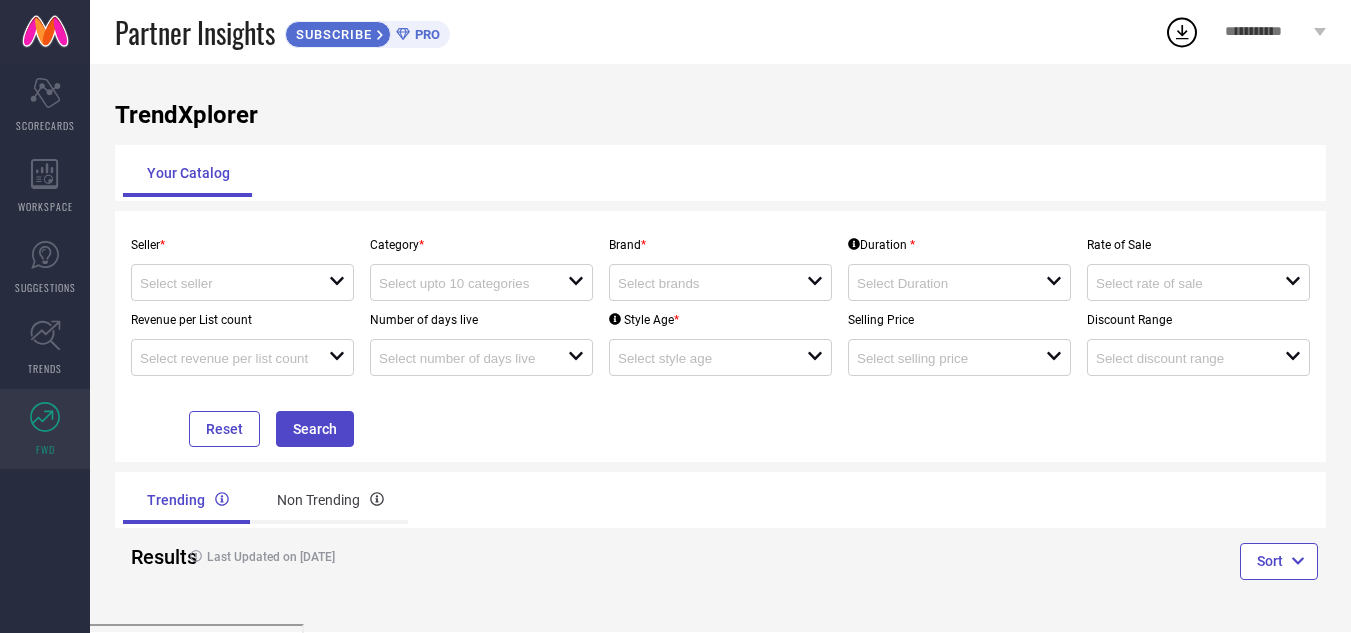 click on "Rate of Sale open" at bounding box center (1198, 263) 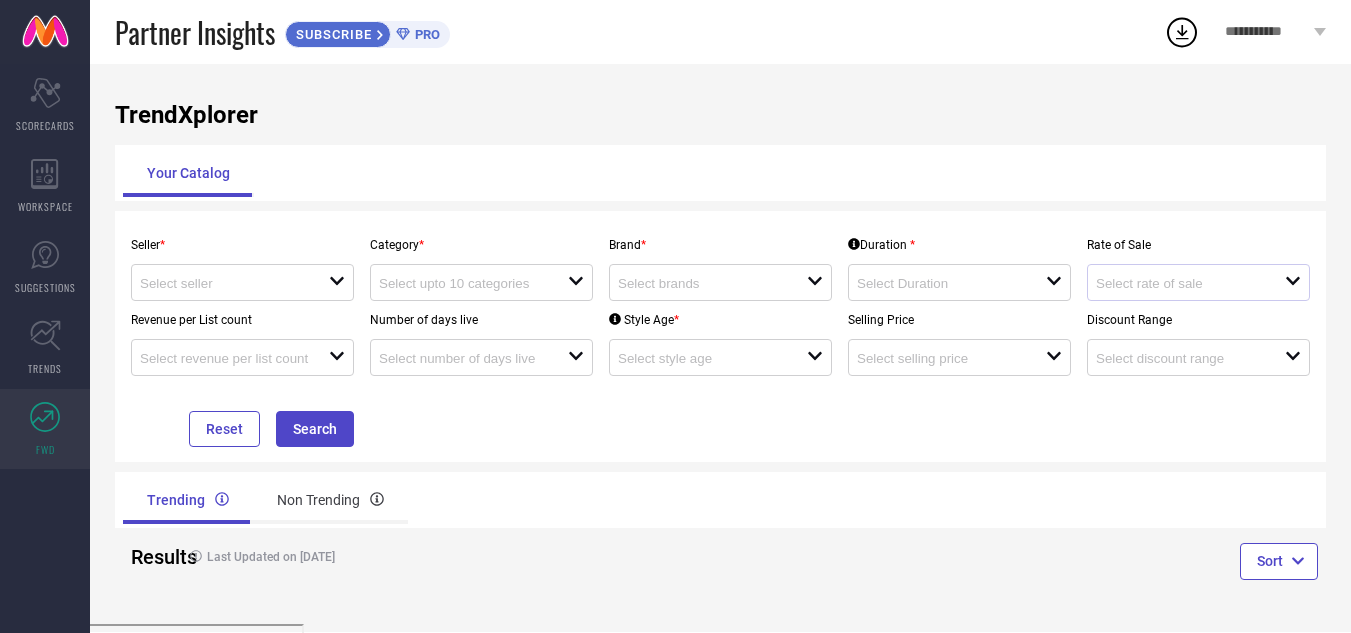click at bounding box center [1190, 282] 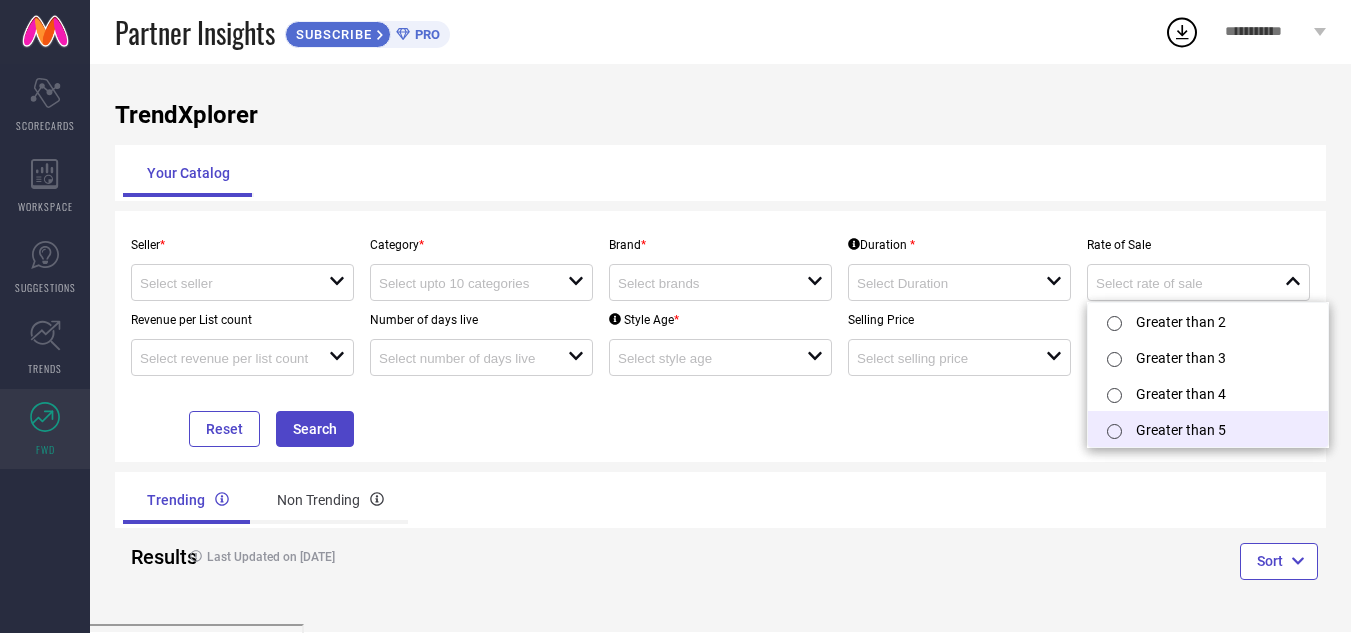 click at bounding box center [1113, 431] 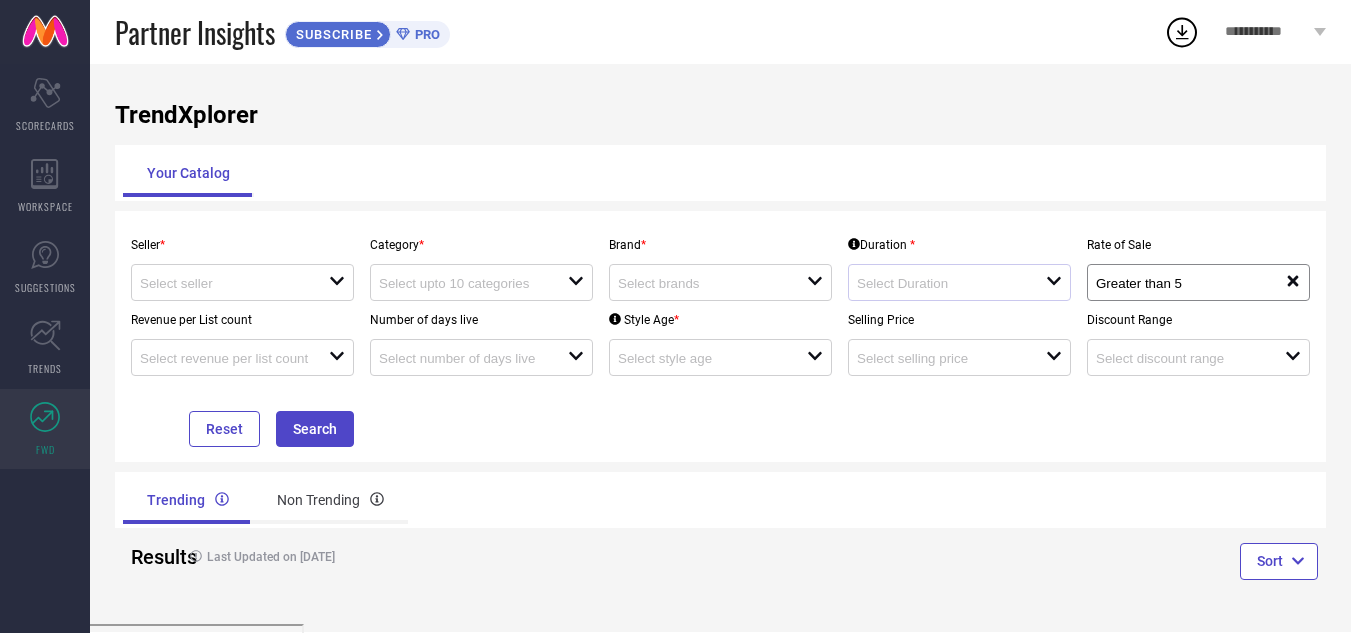 click on "open" at bounding box center [959, 282] 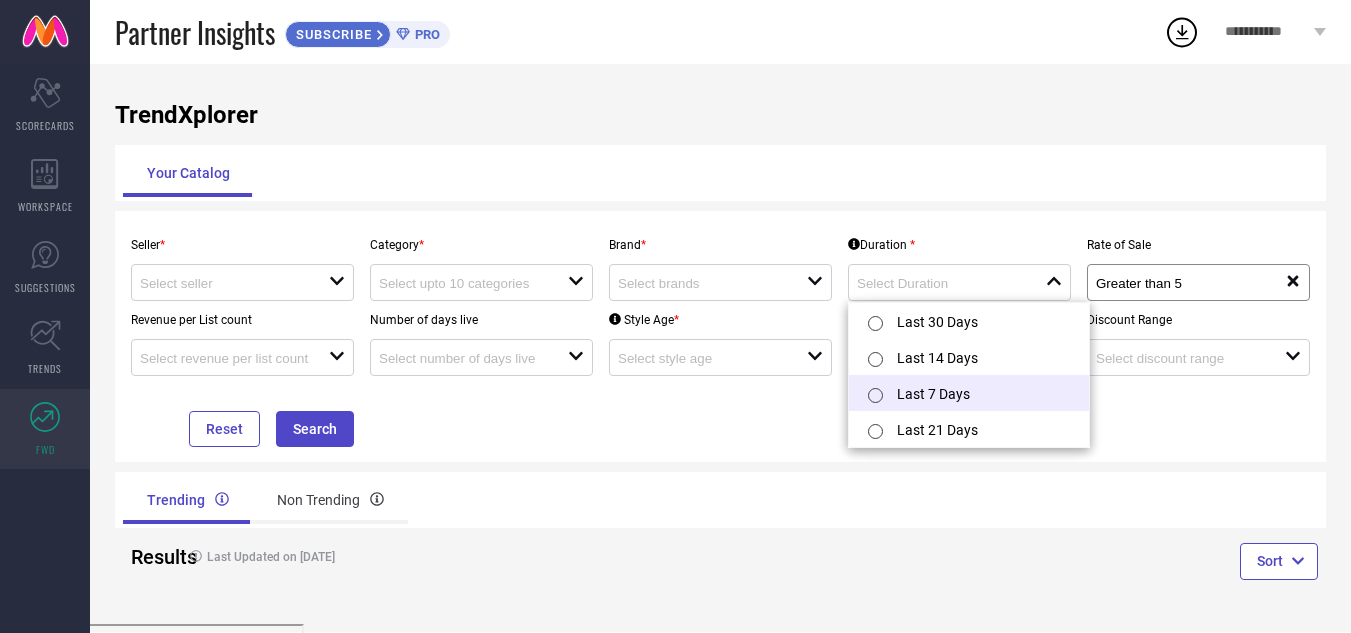 click on "Last 7 Days" at bounding box center [969, 393] 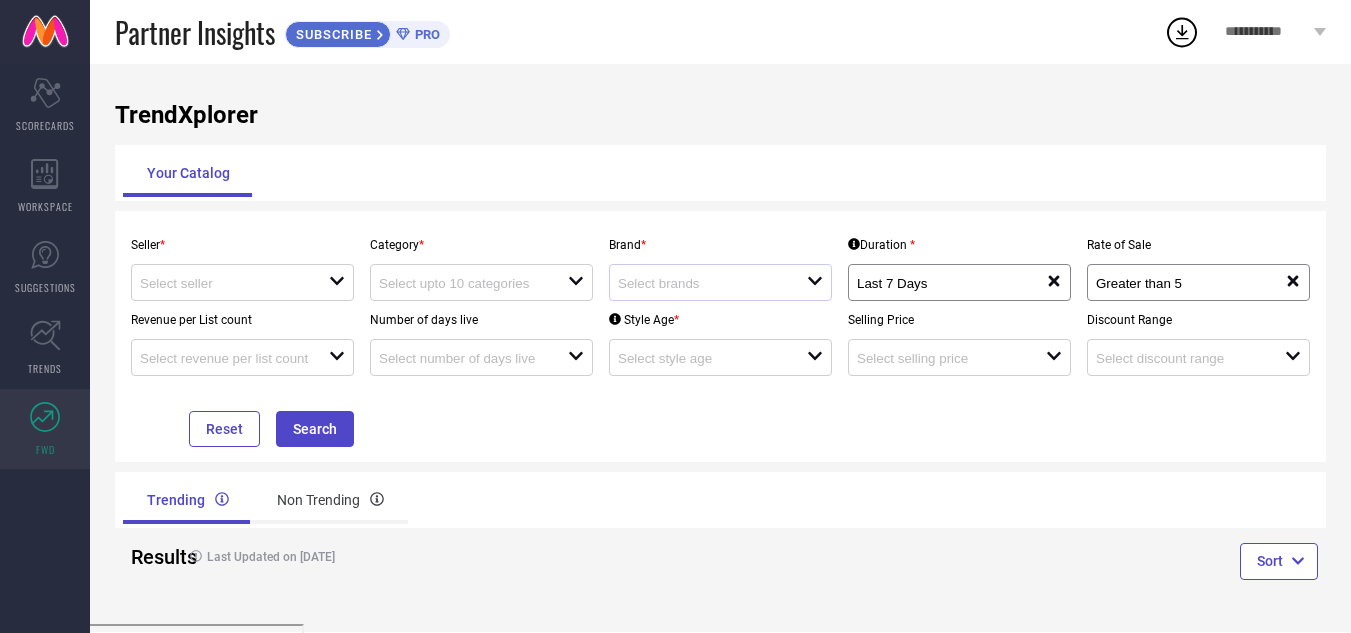 click at bounding box center [712, 282] 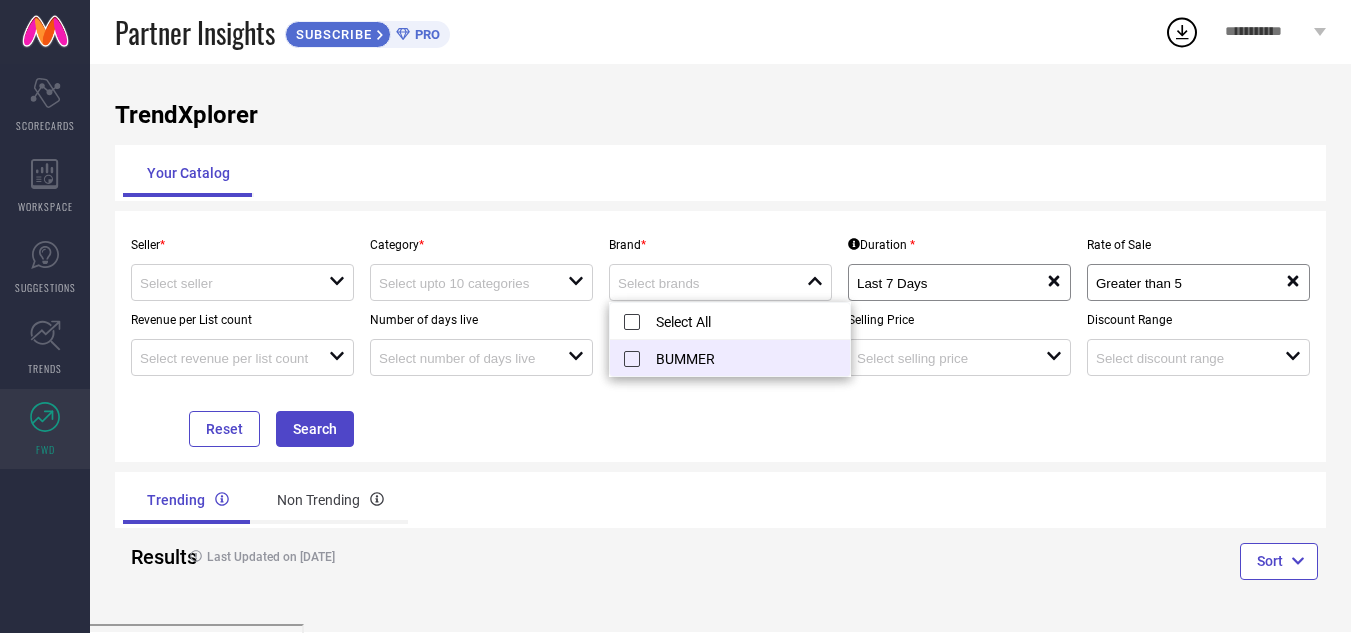 click on "BUMMER" at bounding box center [730, 358] 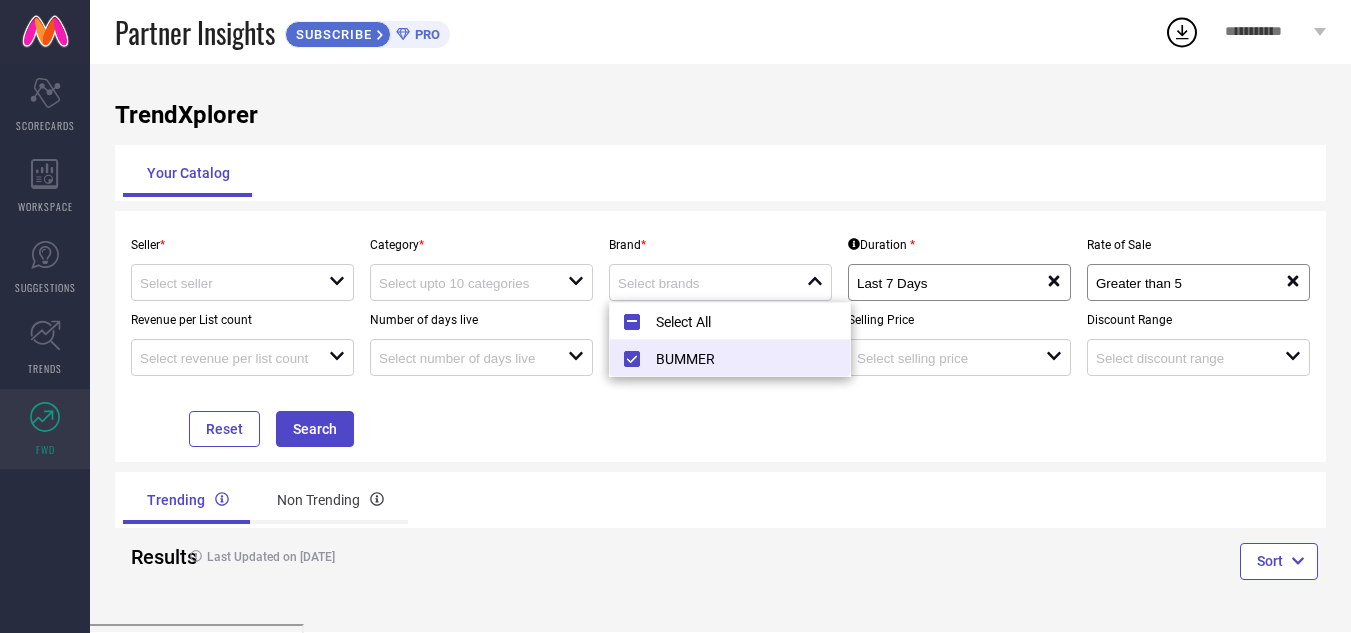 type on "BUMMER" 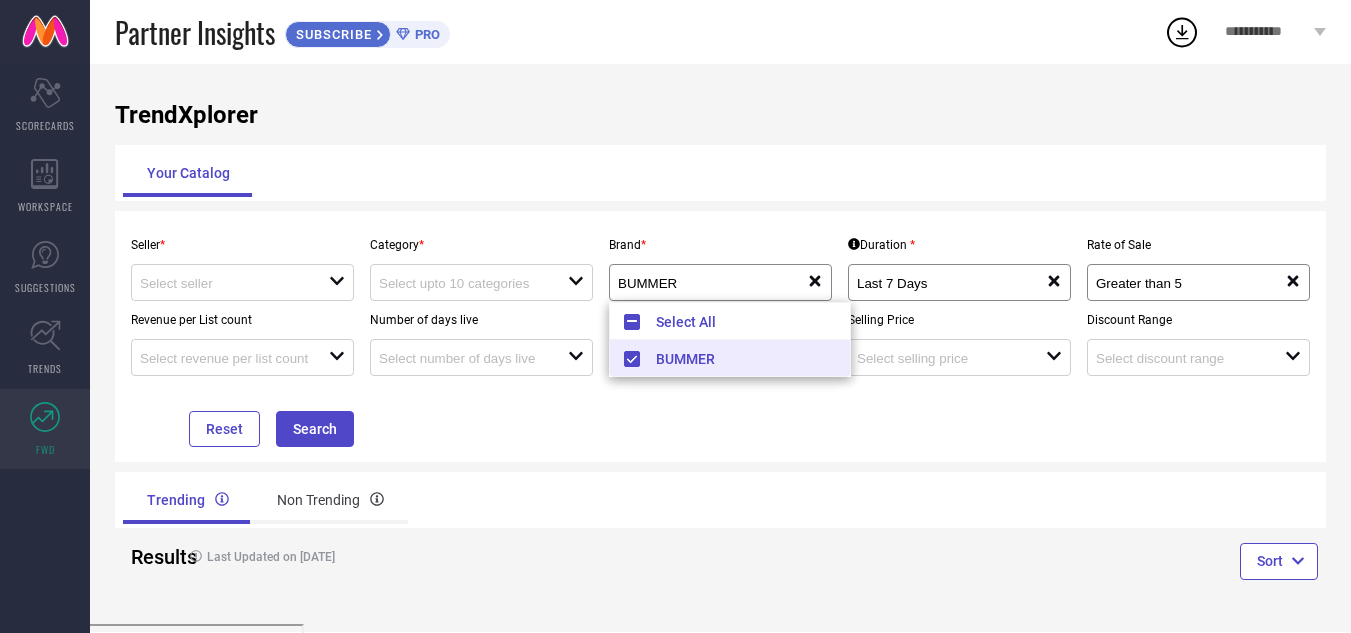 click on "TrendXplorer Your Catalog Seller  * open Category  * open Brand  * BUMMER reset  Duration   * Last 7 Days reset Rate of Sale Greater than 5 reset Revenue per List count open Number of days live open   Style Age * open Selling Price open Discount Range open Reset Search Trending Non Trending Results  Last Updated on [DATE]     Sort" at bounding box center [720, 343] 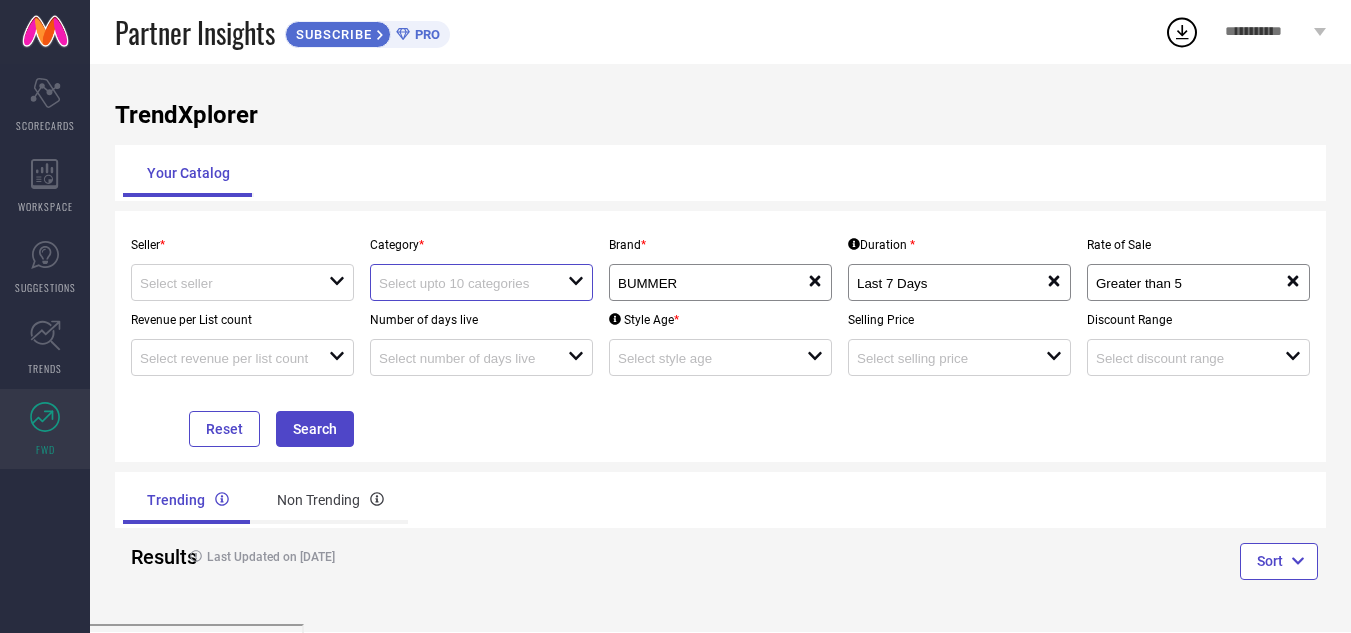 click at bounding box center [464, 283] 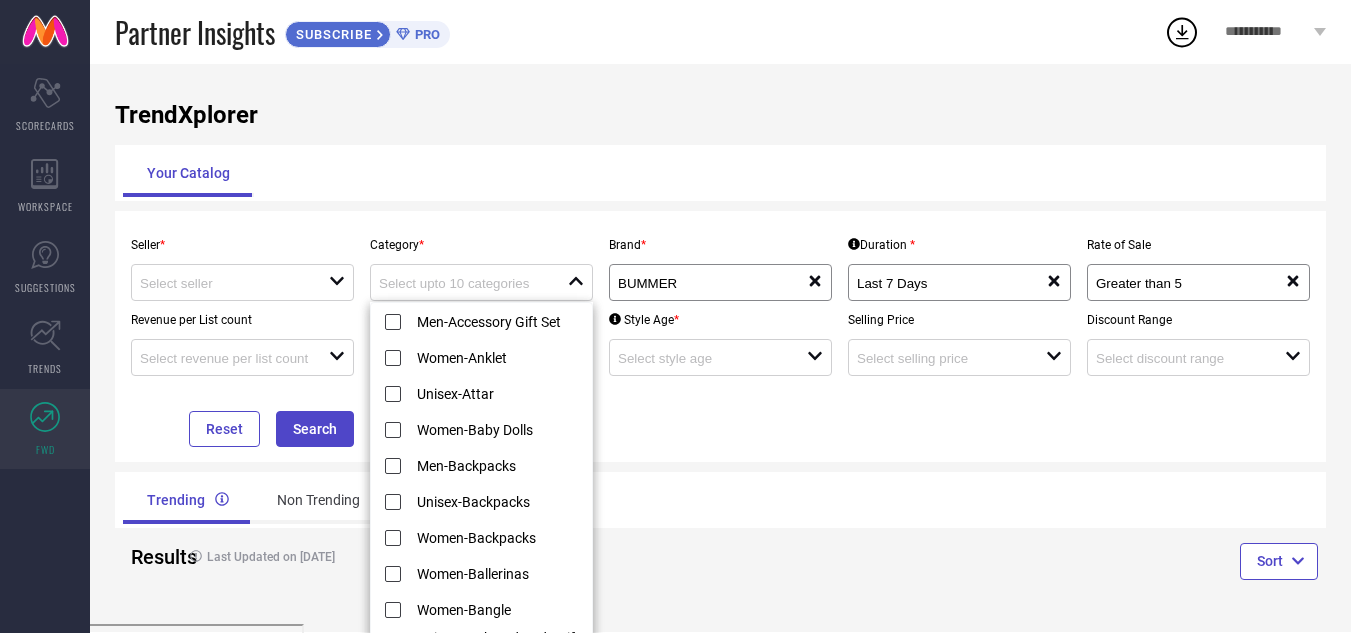 click on "Seller  * open Category  * close Brand  * BUMMER reset  Duration   * Last 7 Days reset Rate of Sale Greater than 5 reset Revenue per List count open Number of days live open   Style Age * open Selling Price open Discount Range open Reset Search" at bounding box center [720, 336] 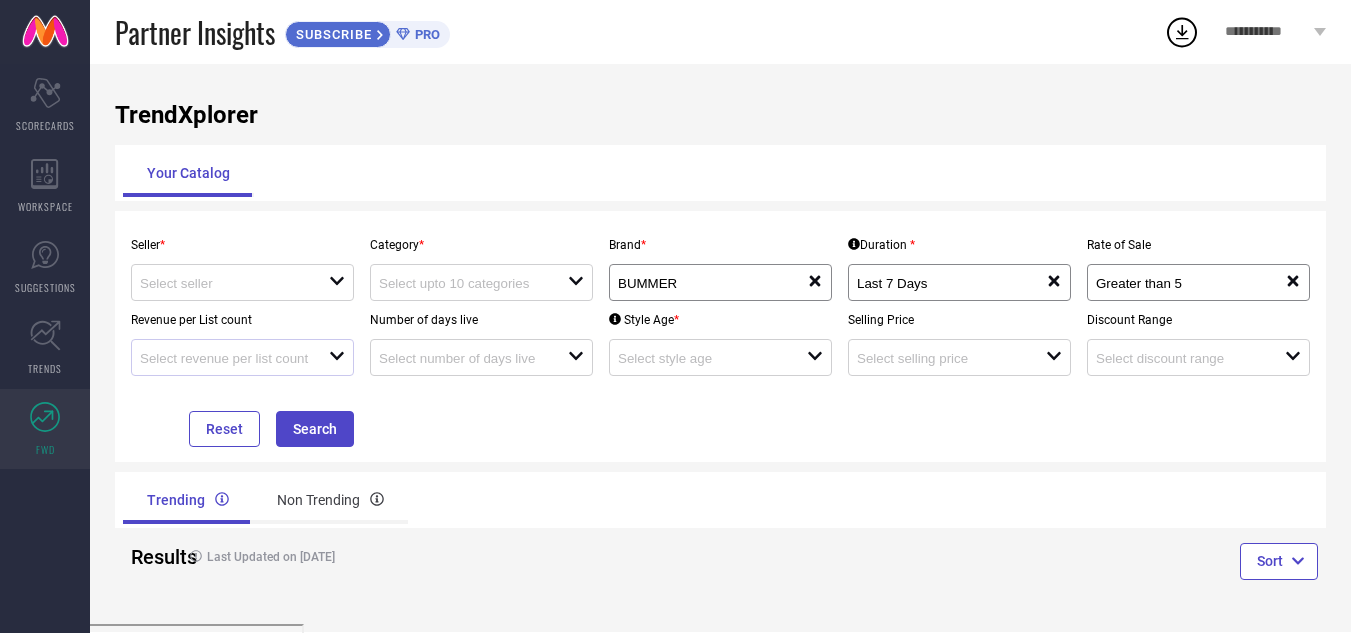 click on "open" at bounding box center (242, 357) 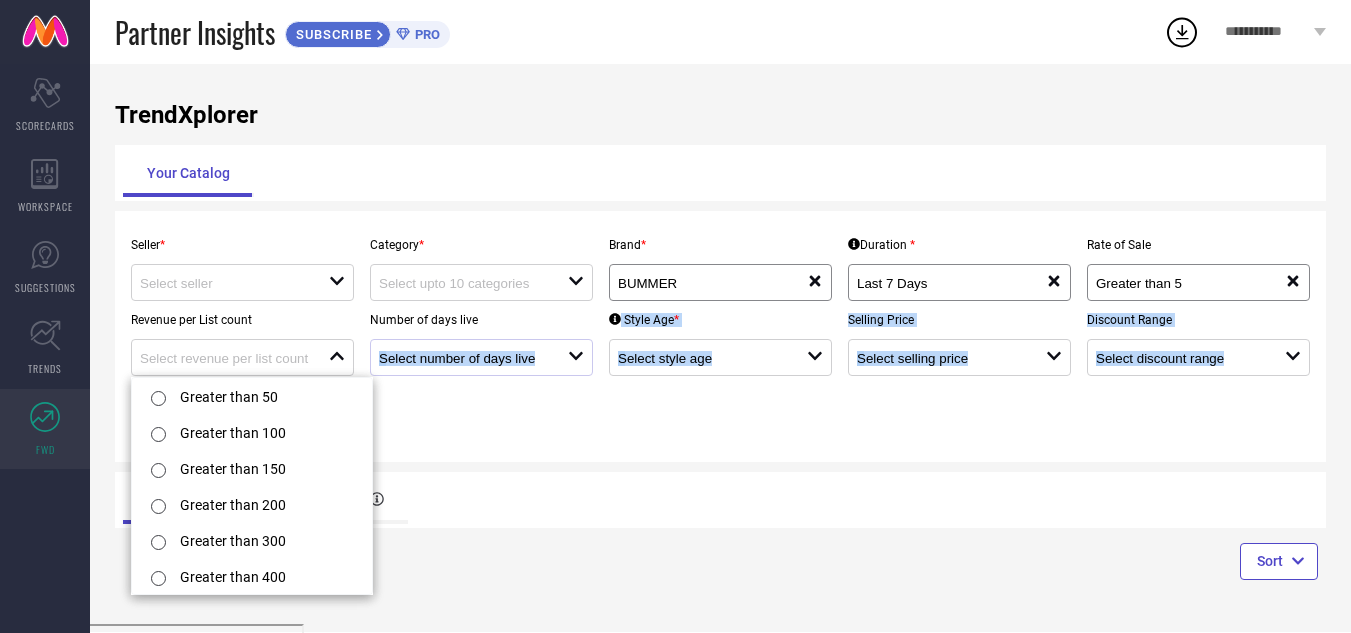 drag, startPoint x: 473, startPoint y: 513, endPoint x: 459, endPoint y: 359, distance: 154.63506 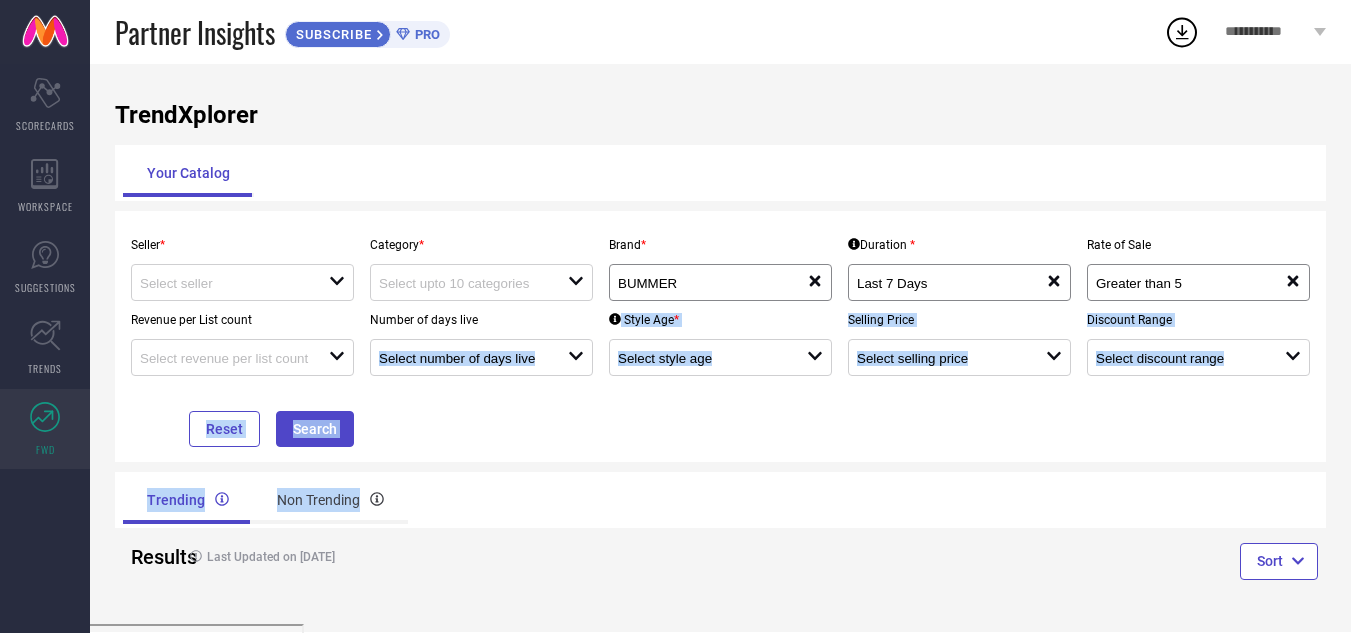 click on "Seller  * open Category  * open Brand  * BUMMER reset  Duration   * Last 7 Days reset Rate of Sale Greater than 5 reset Revenue per List count open Number of days live open   Style Age * open Selling Price open Discount Range open Reset Search" at bounding box center (720, 336) 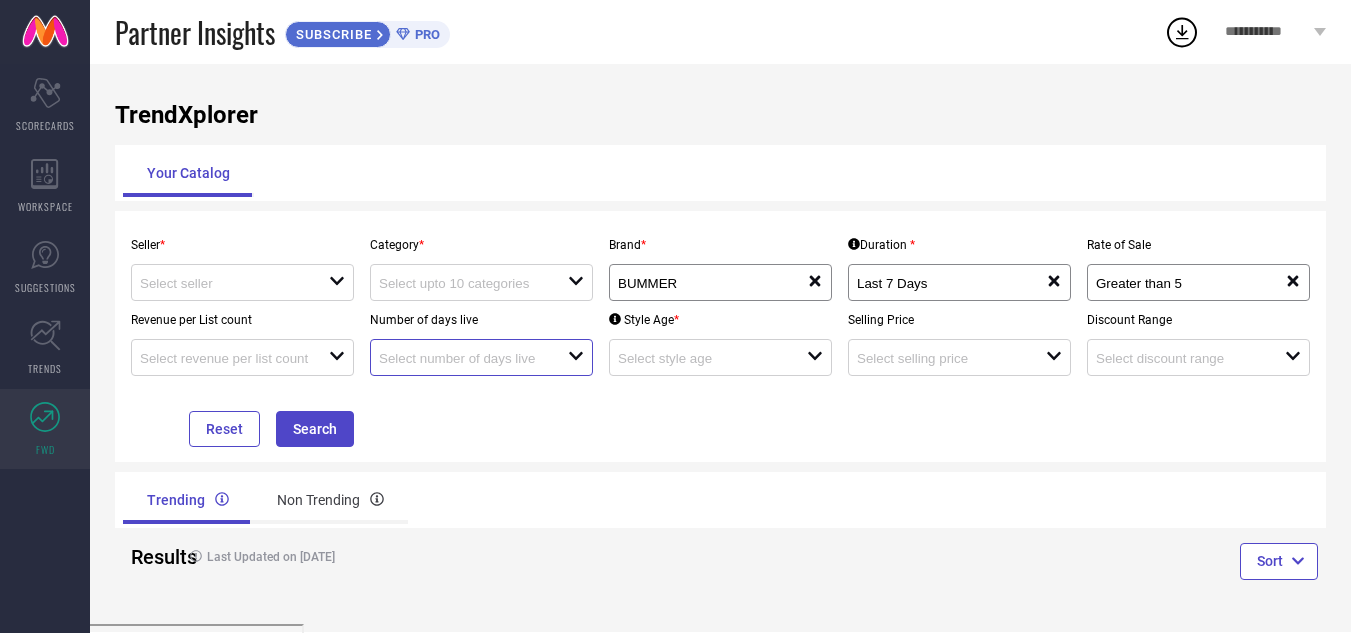 click at bounding box center (464, 358) 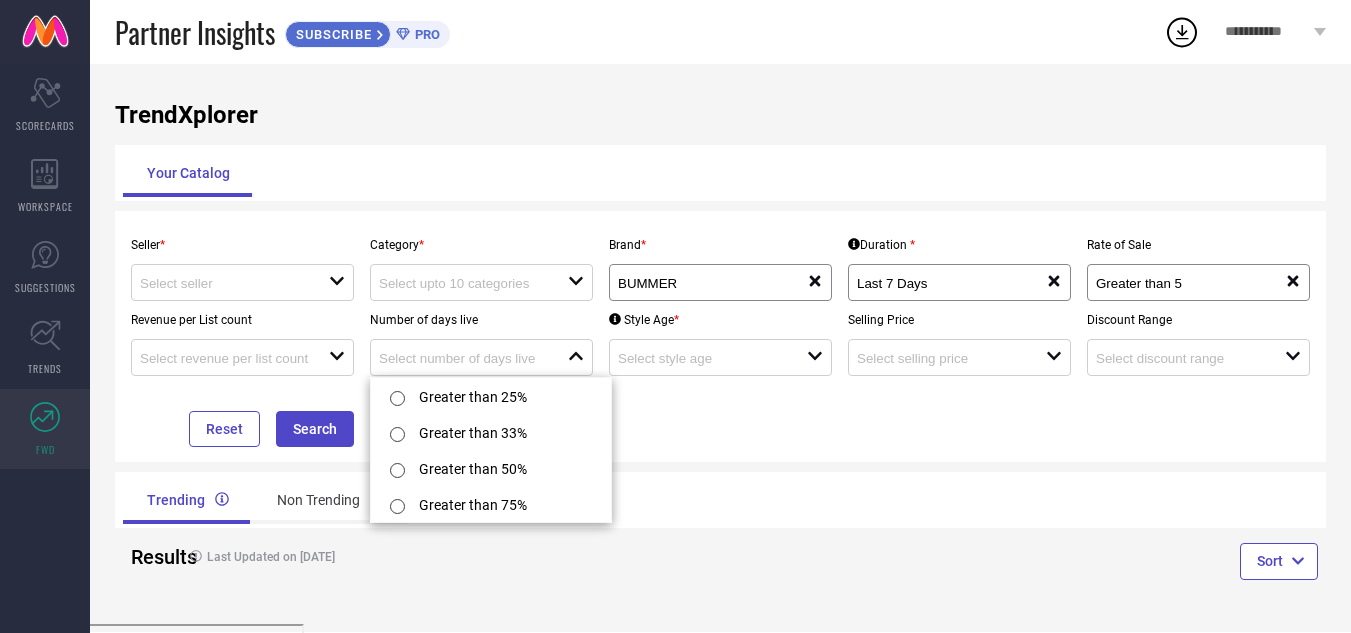 click on "Trending Non Trending" at bounding box center (418, 500) 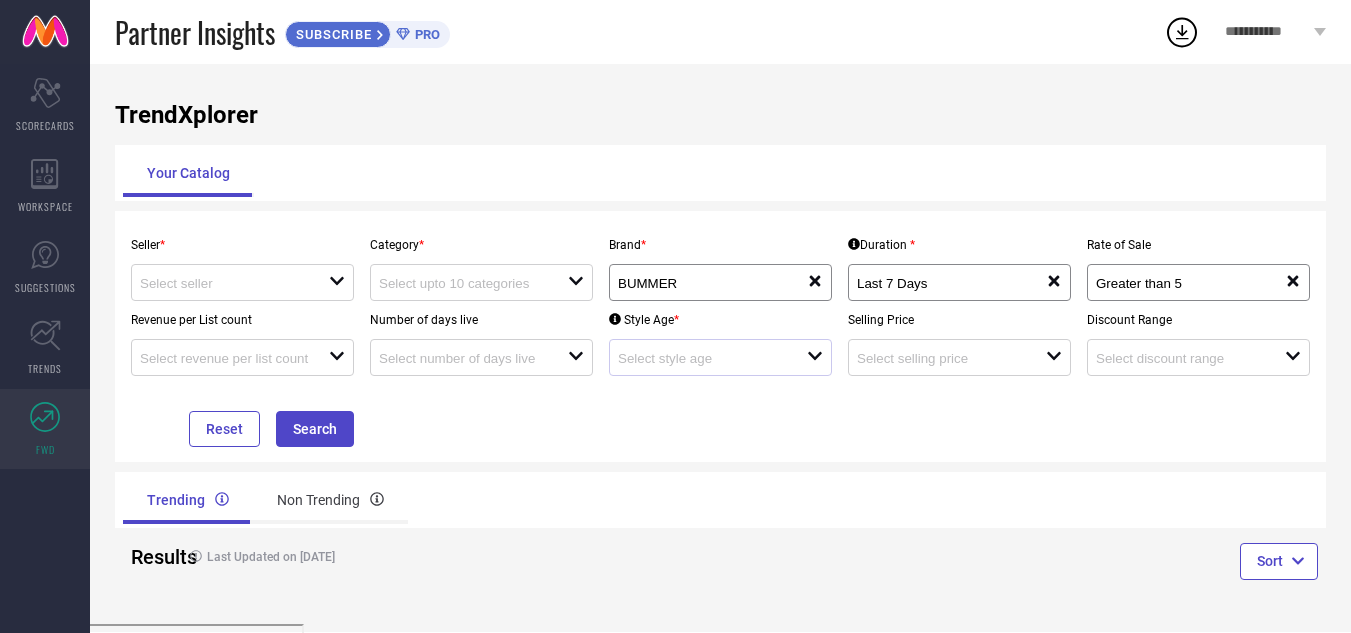click on "open" at bounding box center (720, 357) 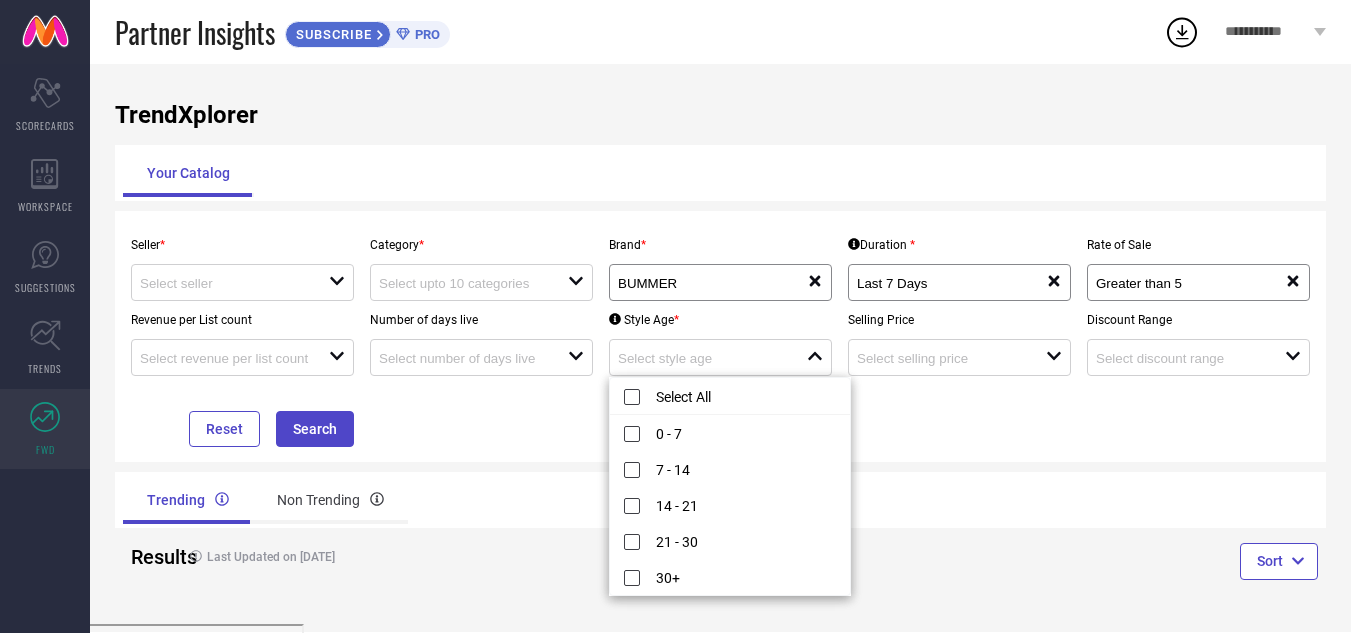 click on "TrendXplorer Your Catalog Seller  * open Category  * open Brand  * BUMMER reset  Duration   * Last 7 Days reset Rate of Sale Greater than 5 reset Revenue per List count open Number of days live open   Style Age * close Selling Price open Discount Range open Reset Search Trending Non Trending Results  Last Updated on [DATE]     Sort" at bounding box center (720, 343) 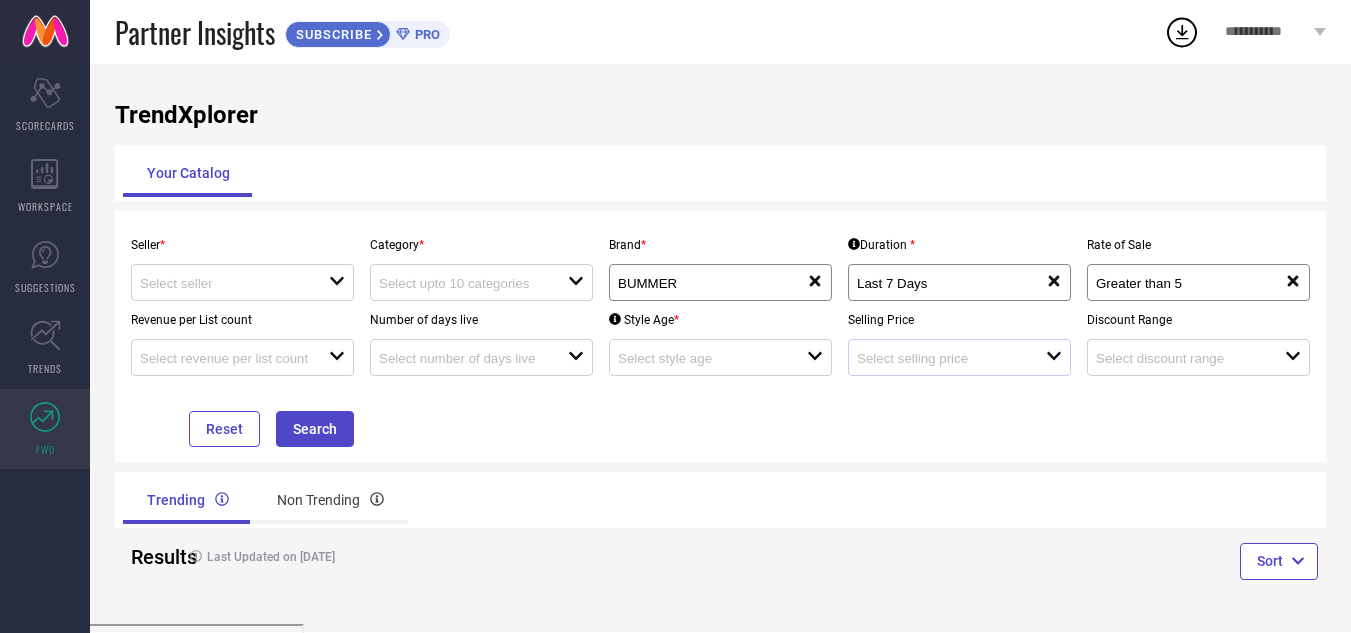 click on "open" at bounding box center (959, 357) 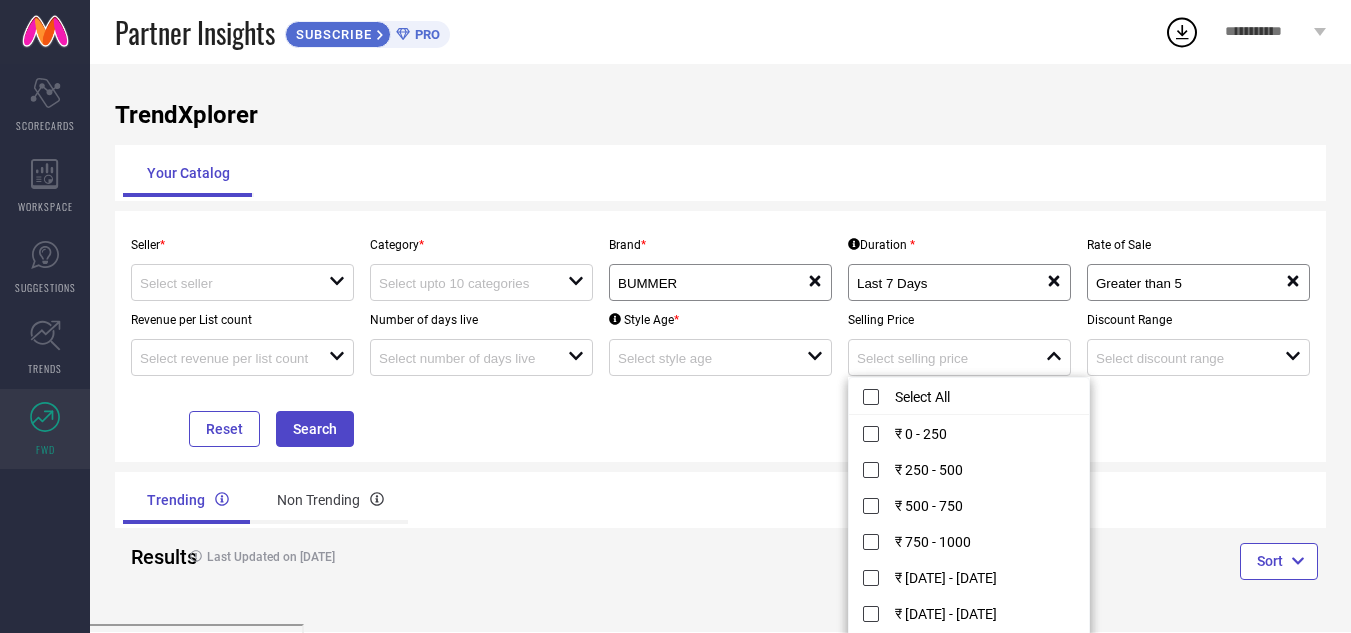 click on "Seller  * open Category  * open Brand  * BUMMER reset  Duration   * Last 7 Days reset Rate of Sale Greater than 5 reset Revenue per List count open Number of days live open   Style Age * open Selling Price close Discount Range open Reset Search" at bounding box center (720, 336) 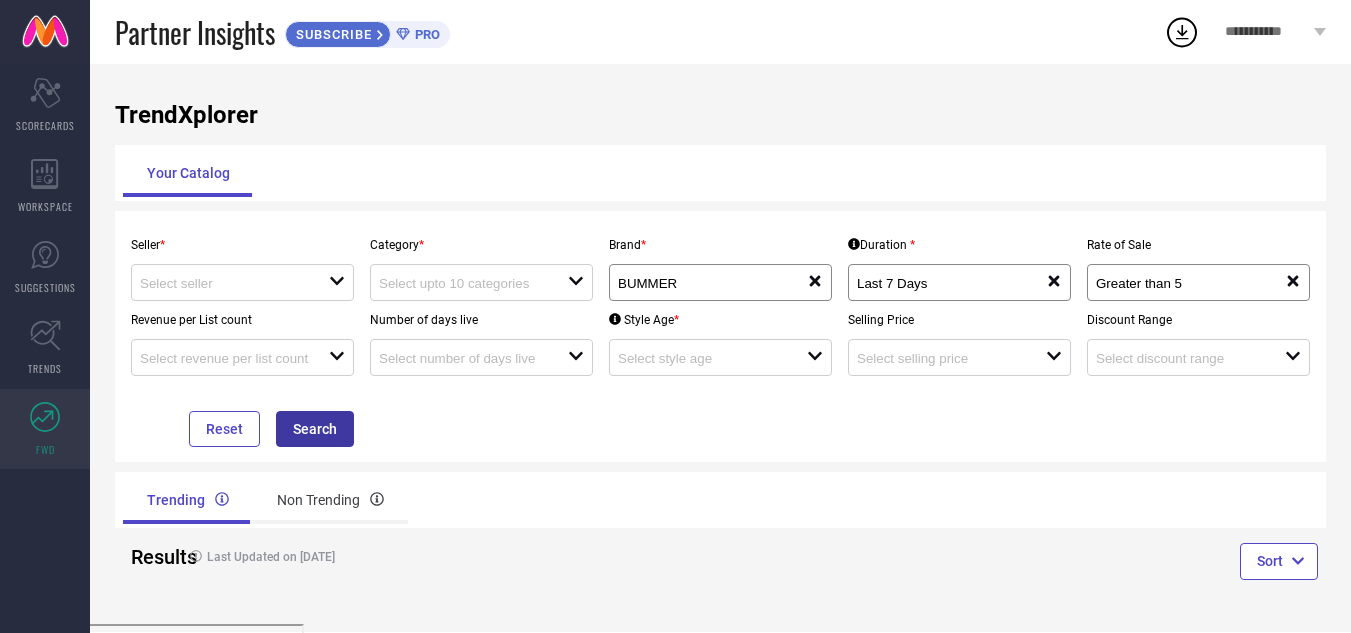 click on "Search" at bounding box center (315, 429) 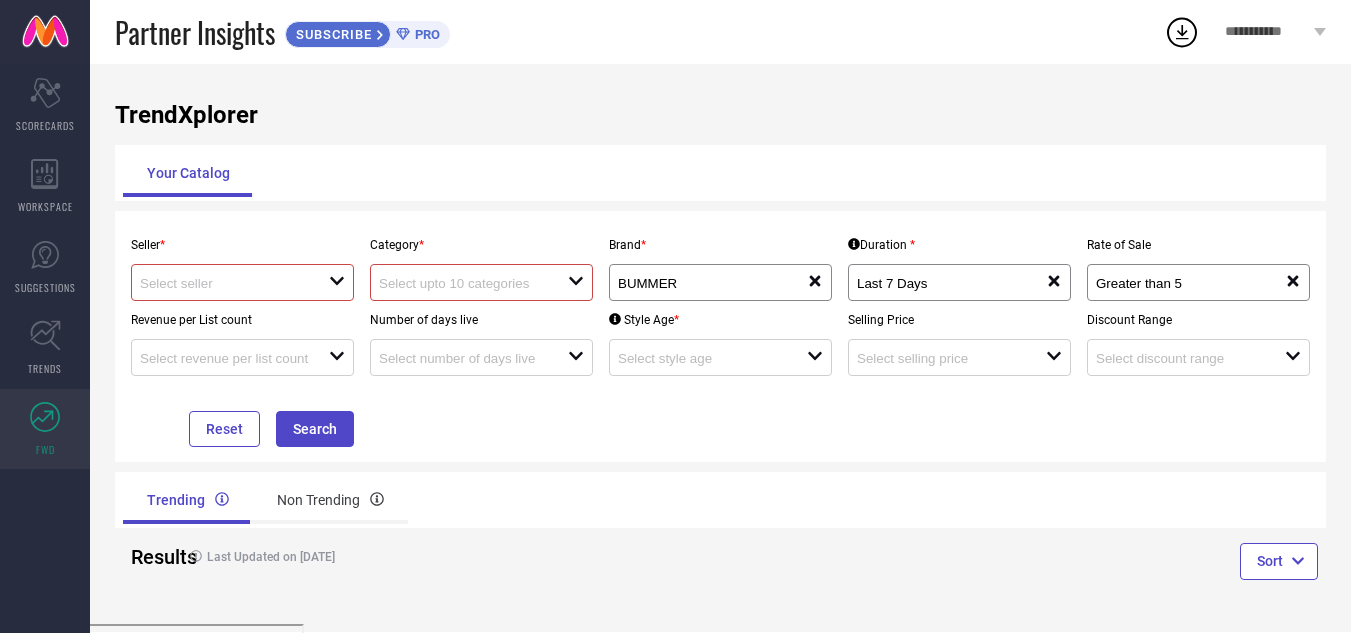 click at bounding box center [234, 282] 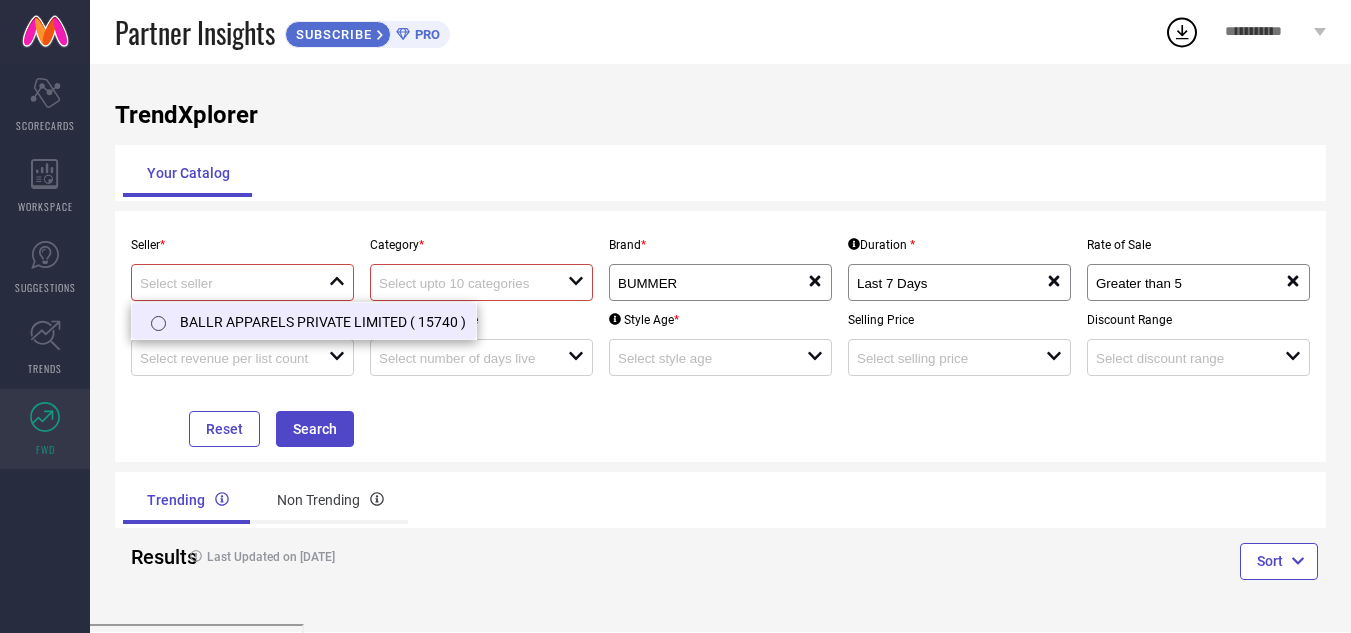click on "BALLR APPARELS PRIVATE LIMITED ( 15740 )" at bounding box center [304, 321] 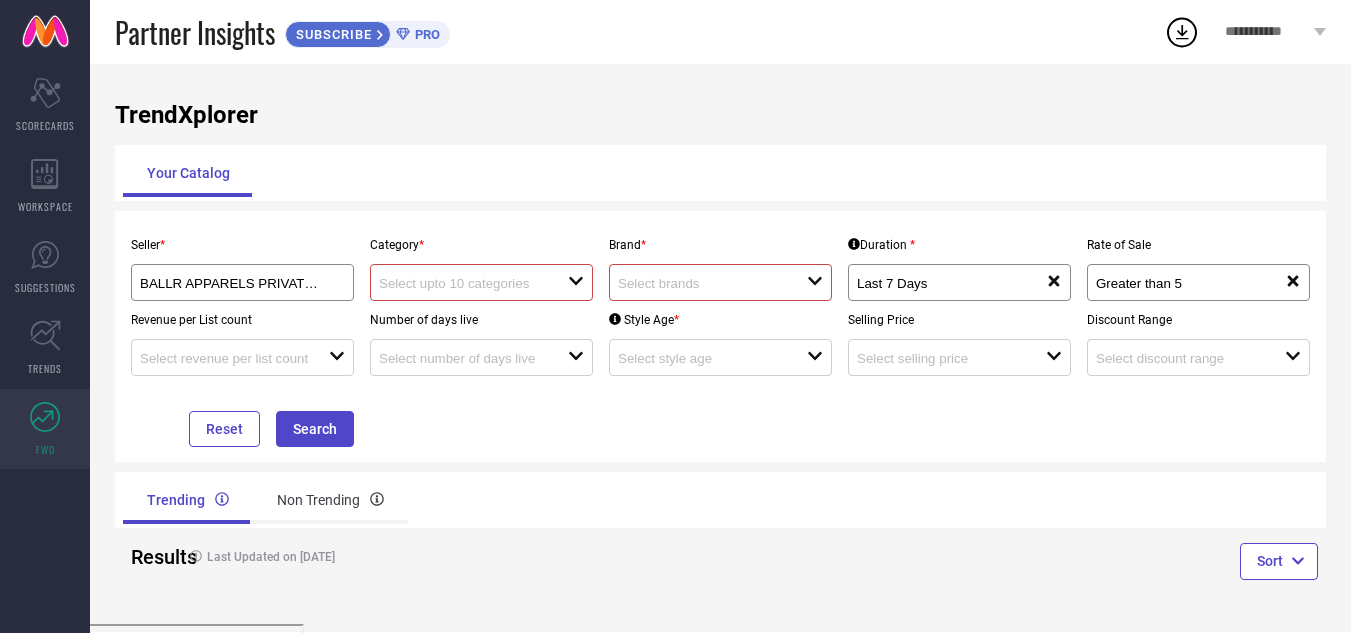 click at bounding box center [464, 283] 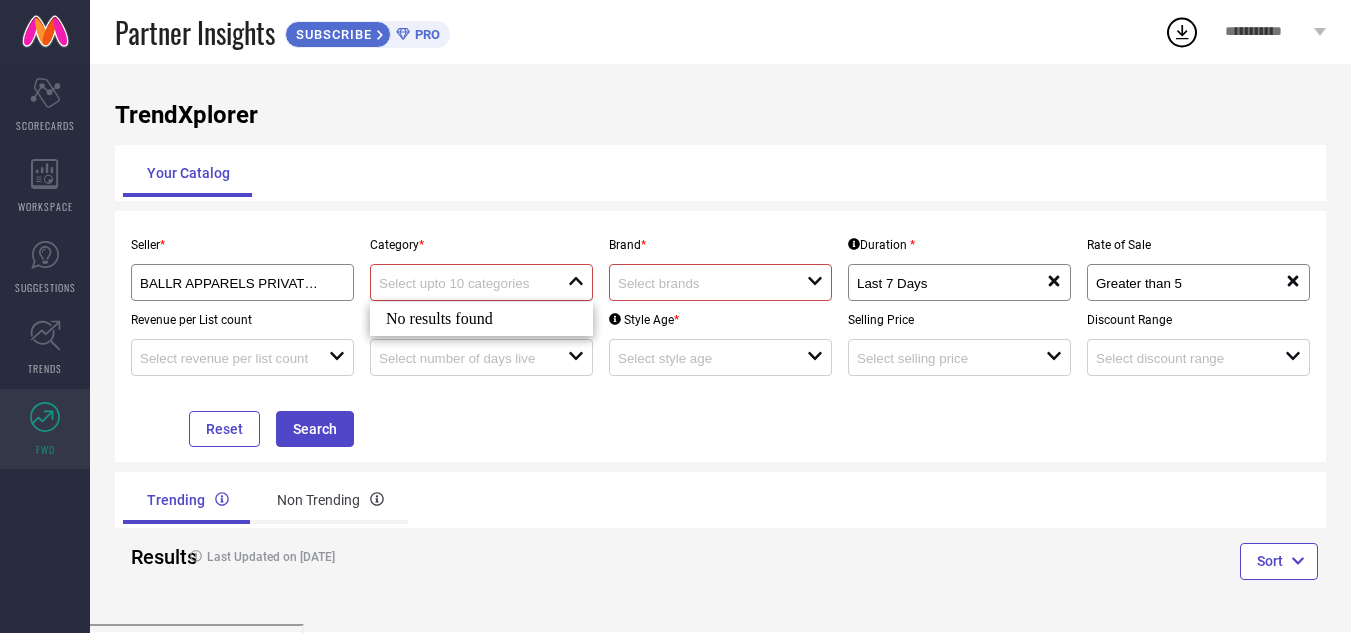 click on "Your Catalog" at bounding box center [720, 173] 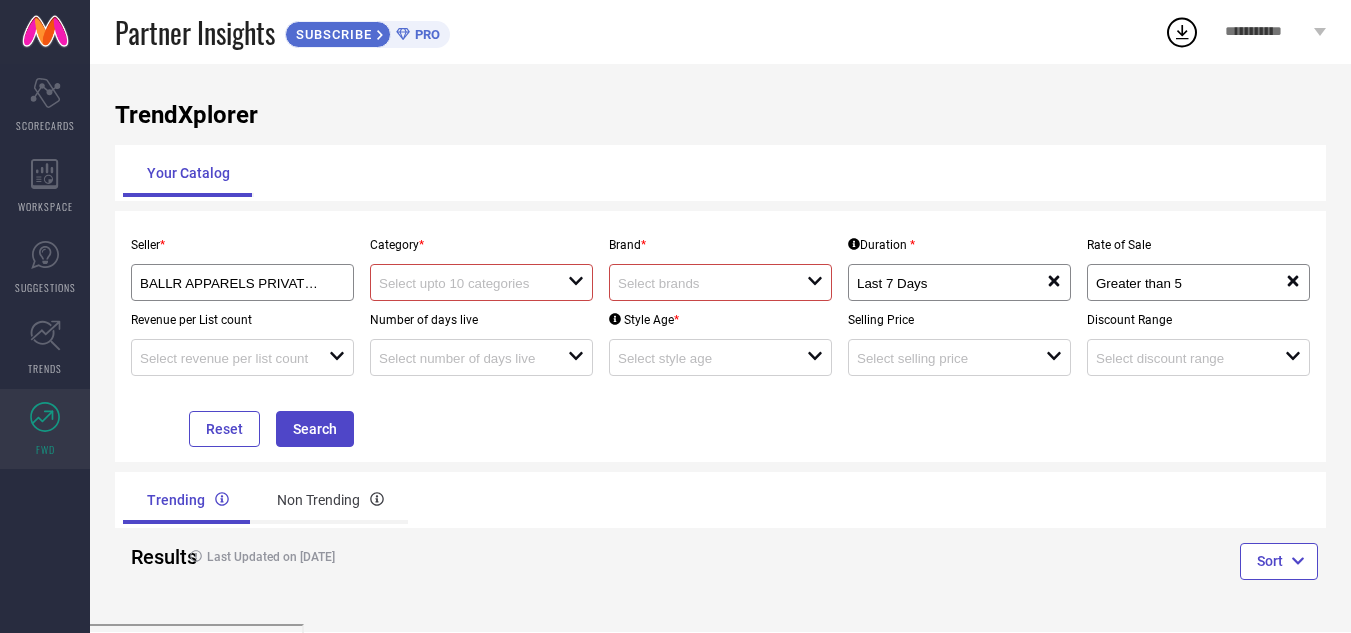 click at bounding box center [464, 283] 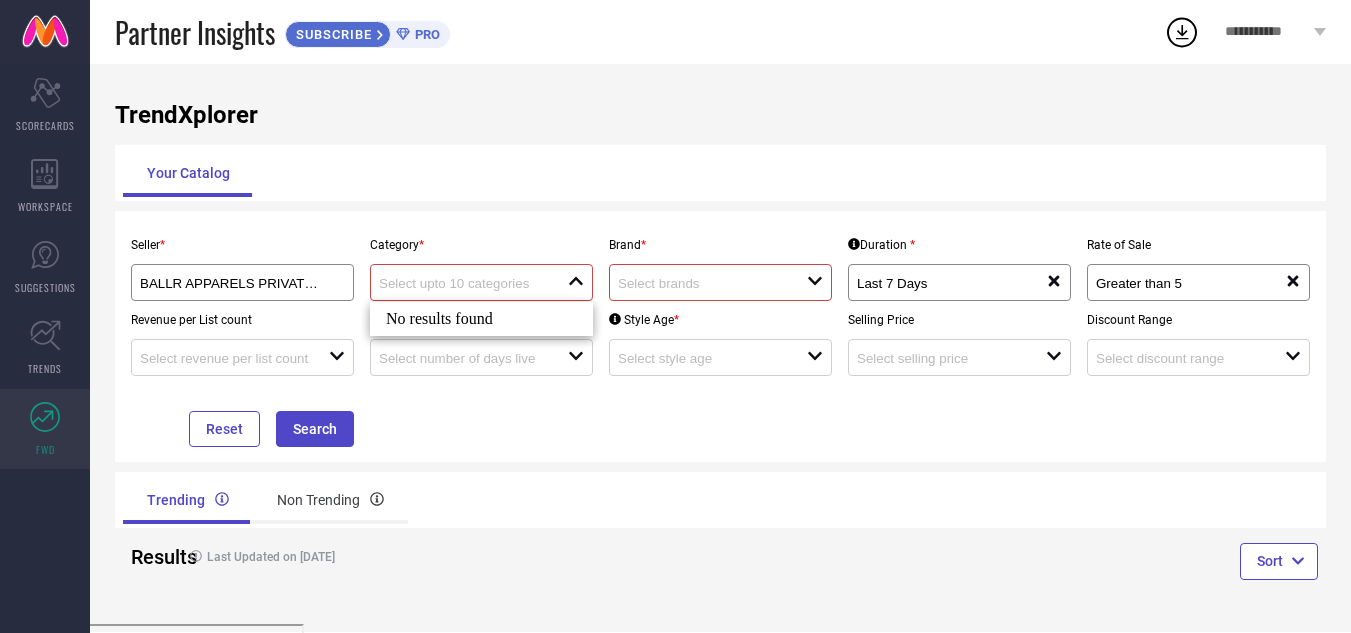 click on "open" at bounding box center [720, 282] 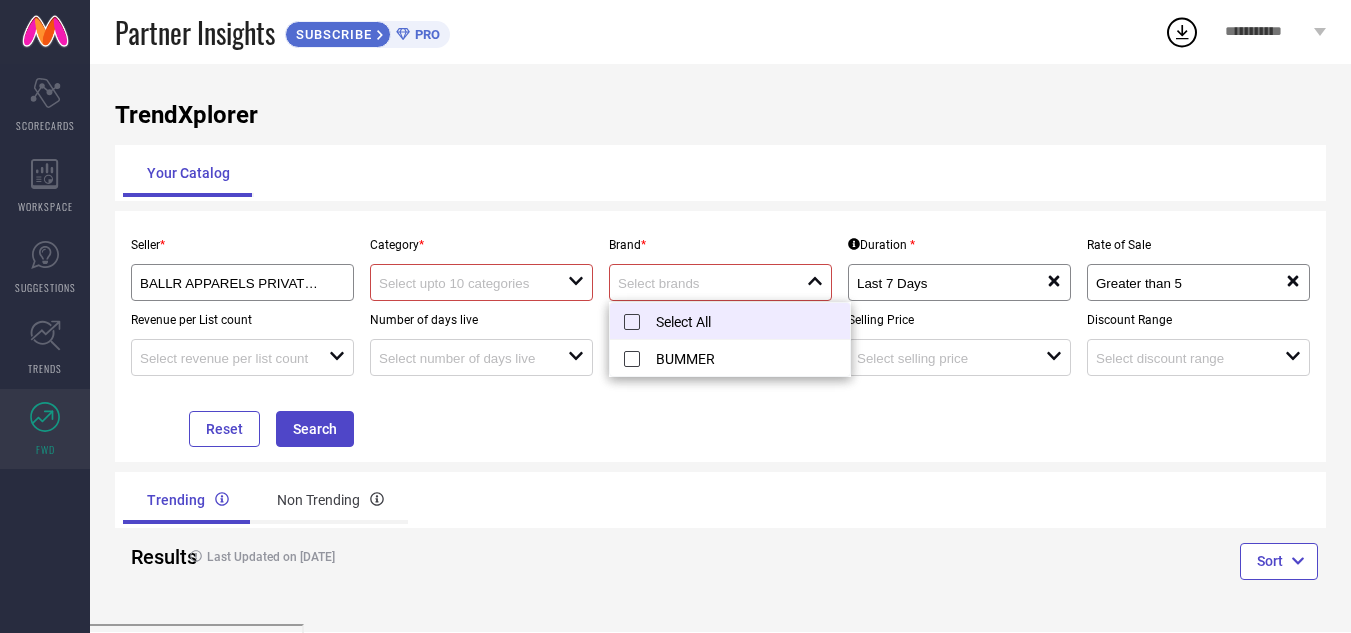 click on "Select All" at bounding box center (730, 321) 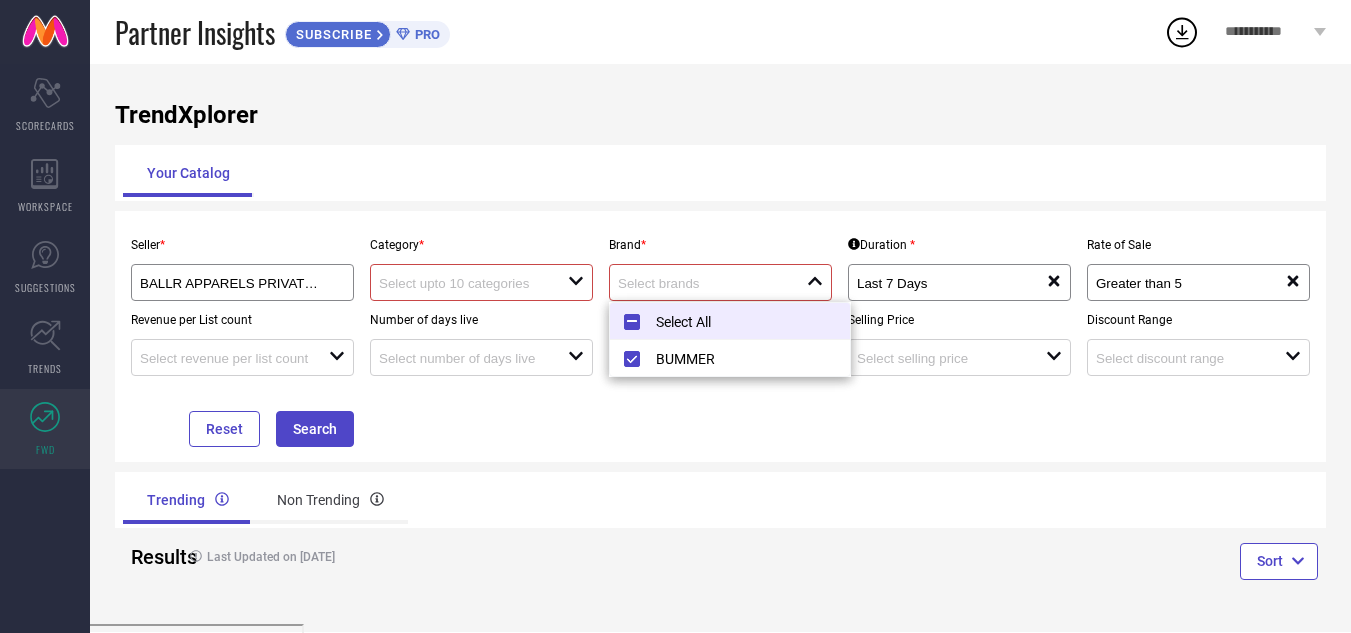 type on "BUMMER" 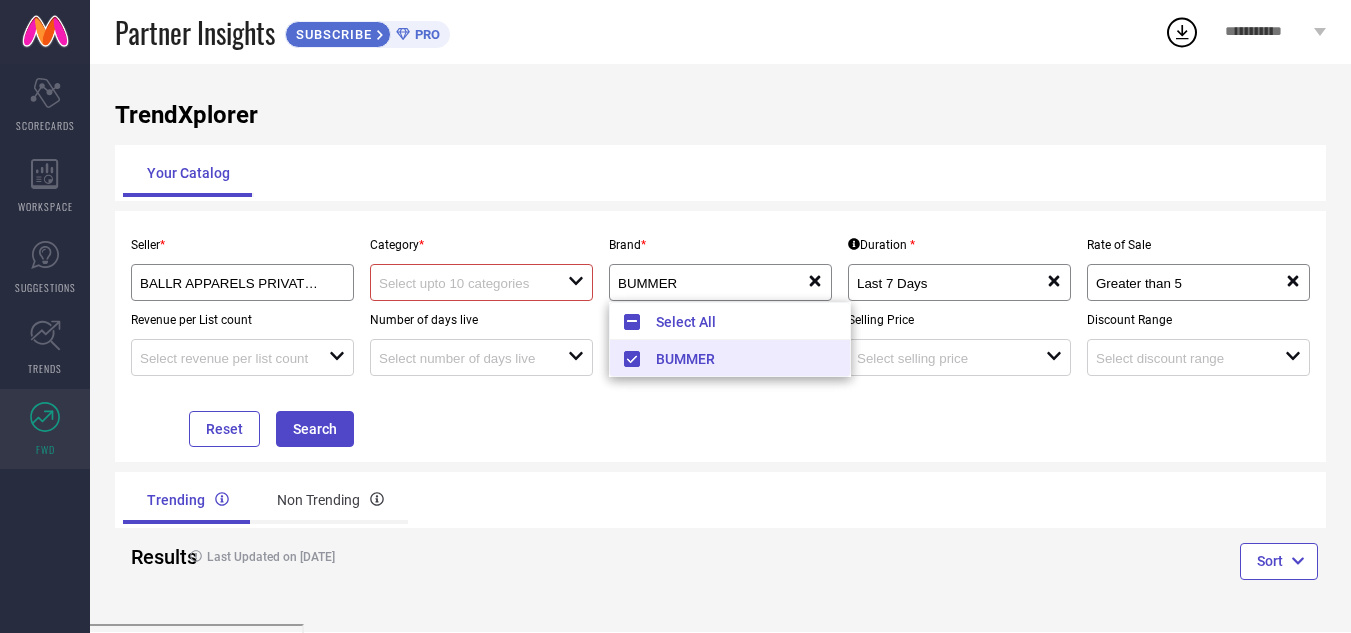 click on "Seller  * BALLR APPARELS PRIVATE LIMITED ( 15740 ) Category  * open Brand  * BUMMER reset  Duration   * Last 7 Days reset Rate of Sale Greater than 5 reset Revenue per List count open Number of days live open   Style Age * open Selling Price open Discount Range open Reset Search" at bounding box center (720, 336) 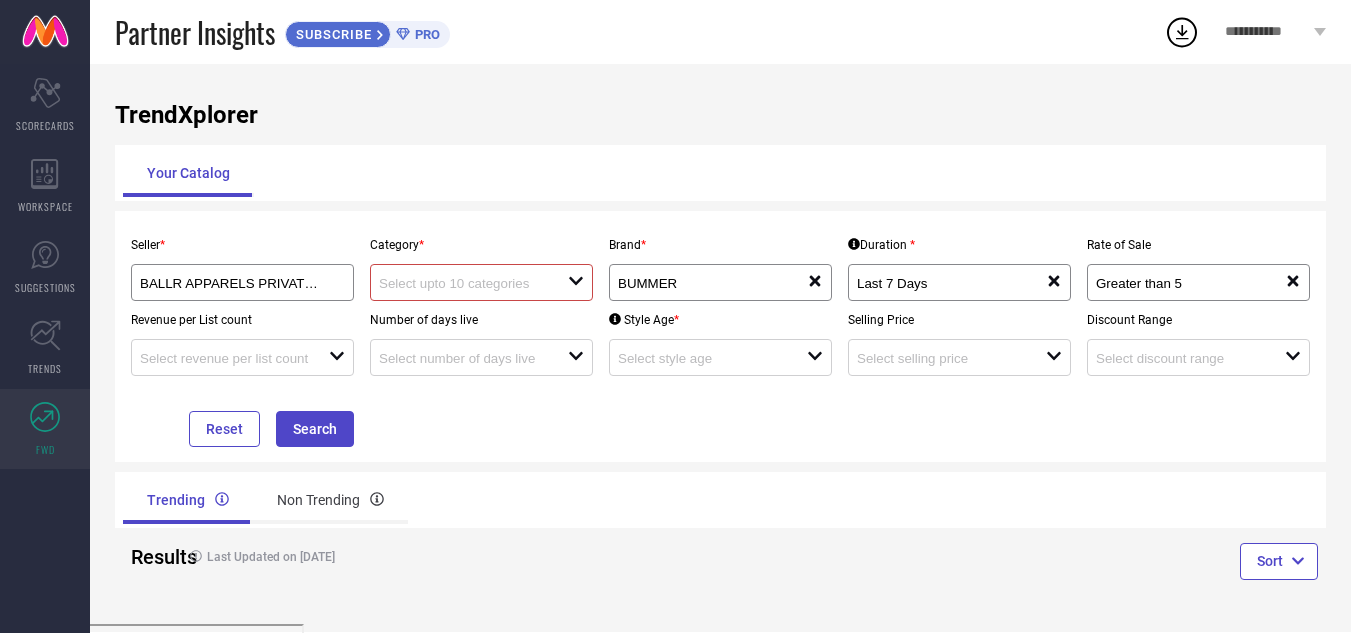 click on "open" at bounding box center (481, 282) 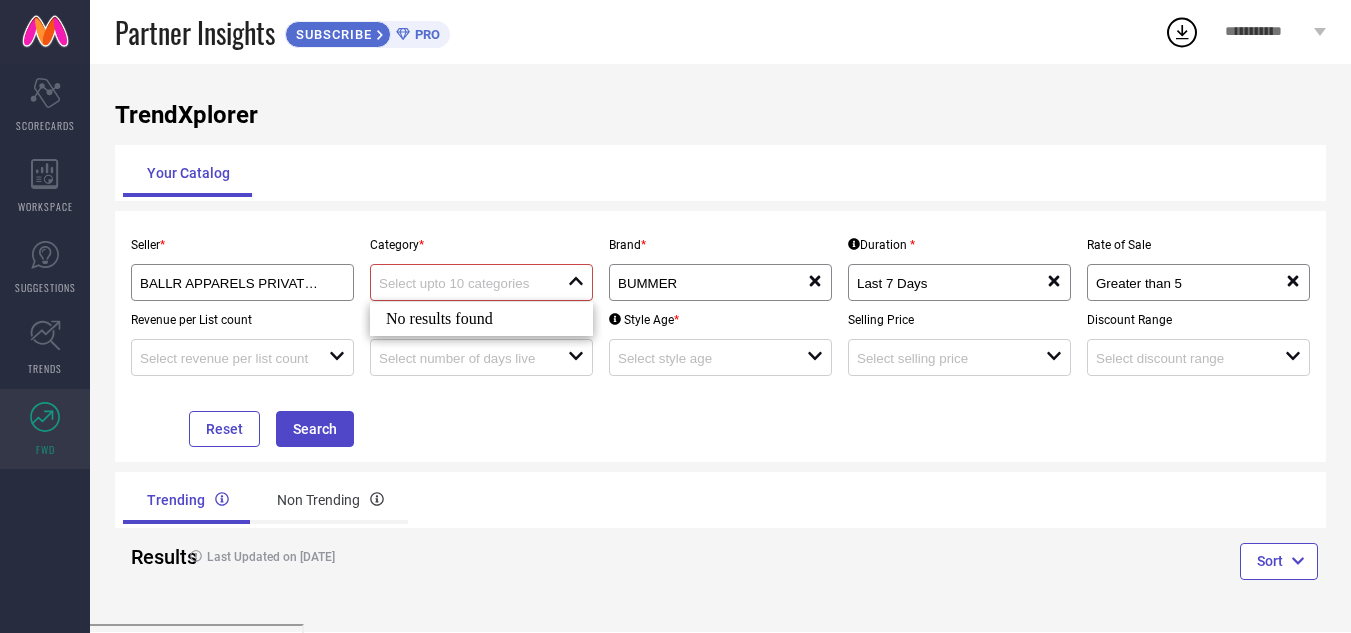 click on "Trending Non Trending" at bounding box center (418, 500) 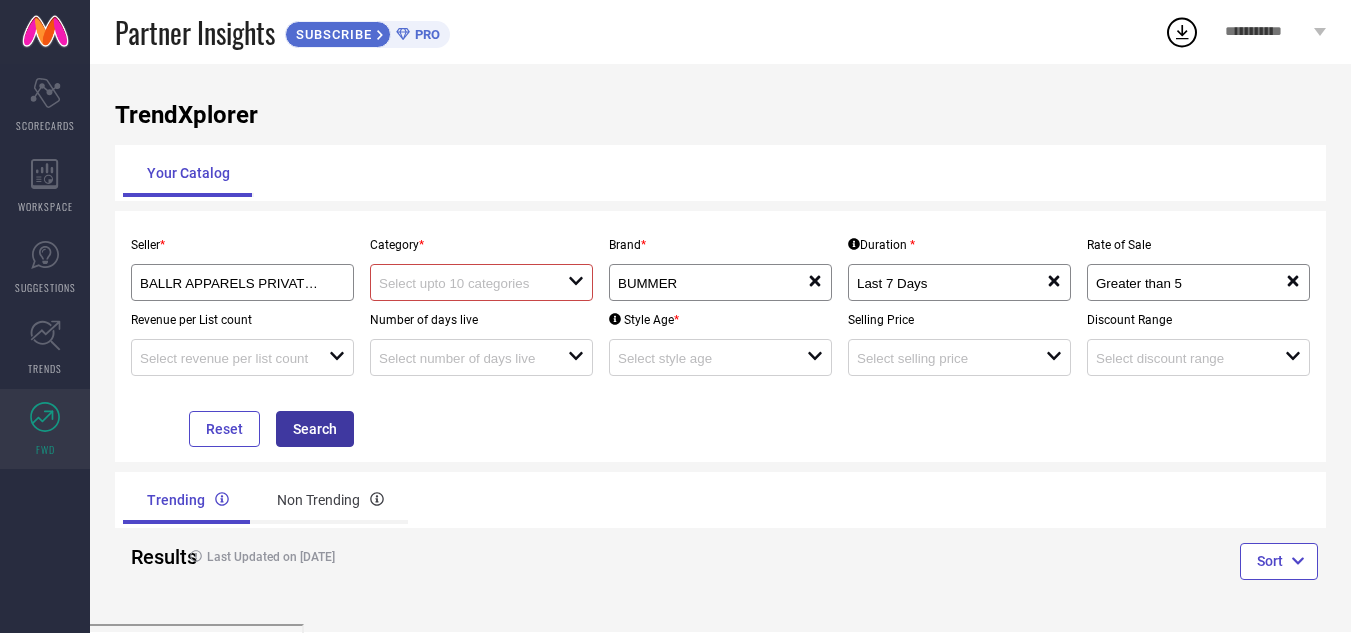 click on "Search" at bounding box center [315, 429] 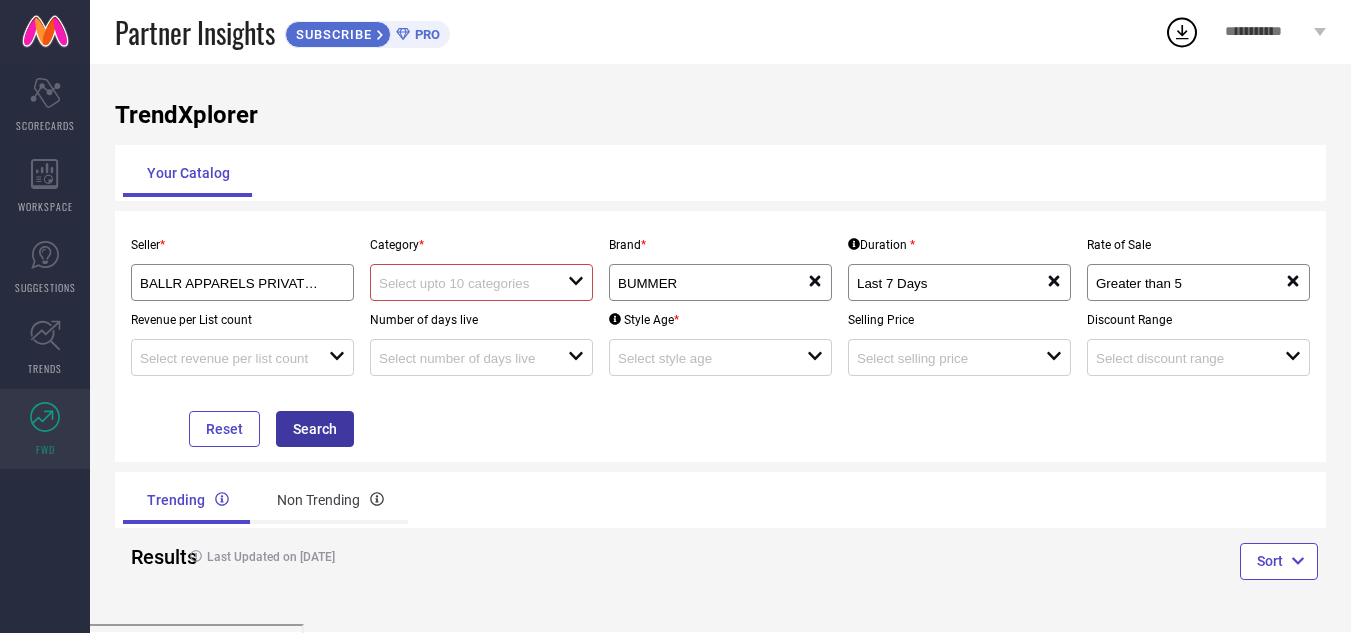 click on "Search" at bounding box center (315, 429) 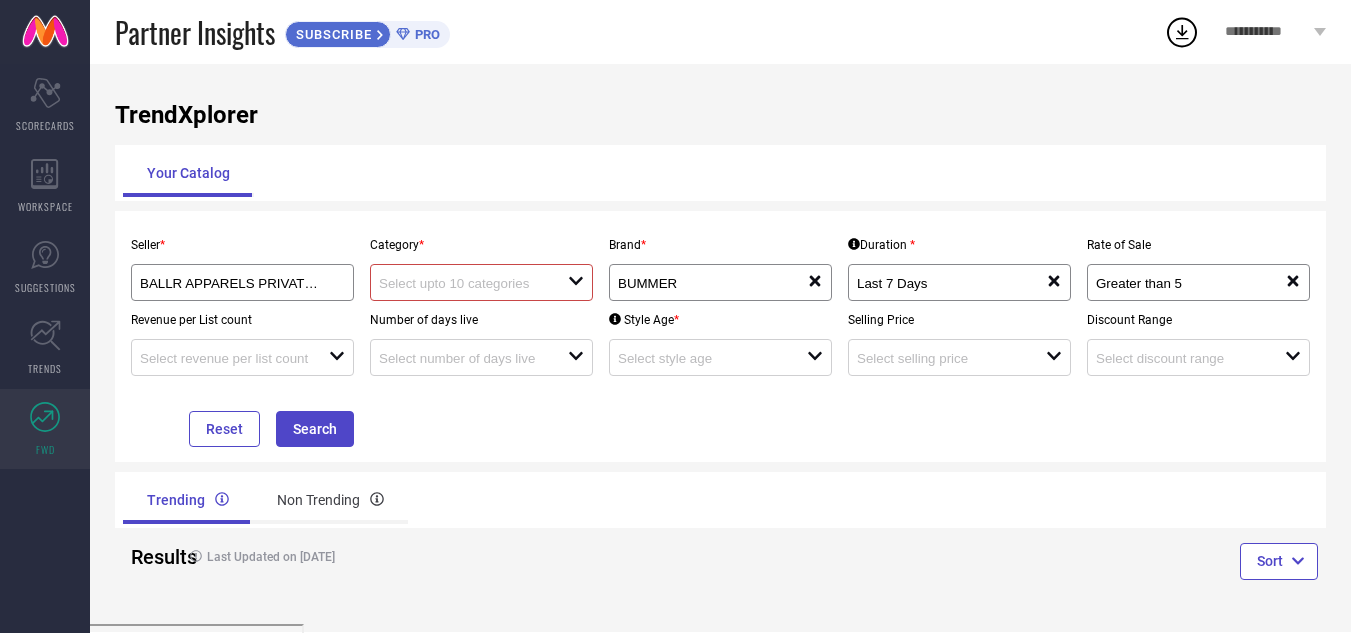click at bounding box center (464, 283) 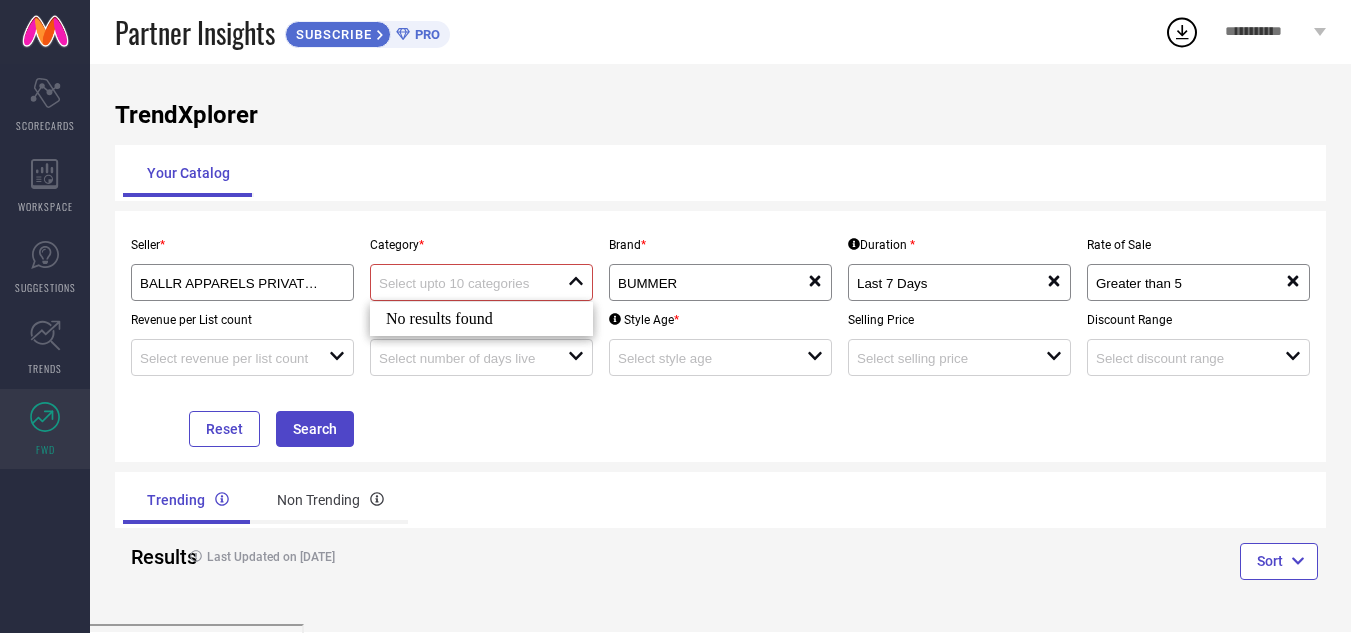 click at bounding box center (464, 283) 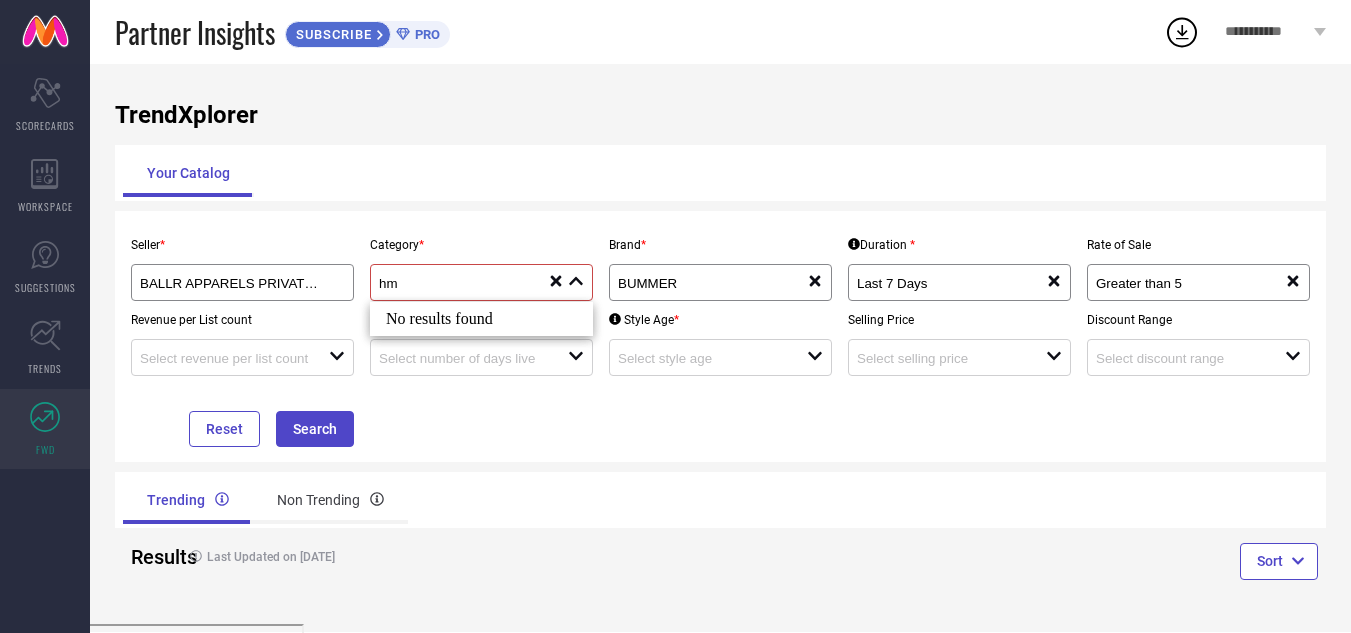 type on "h" 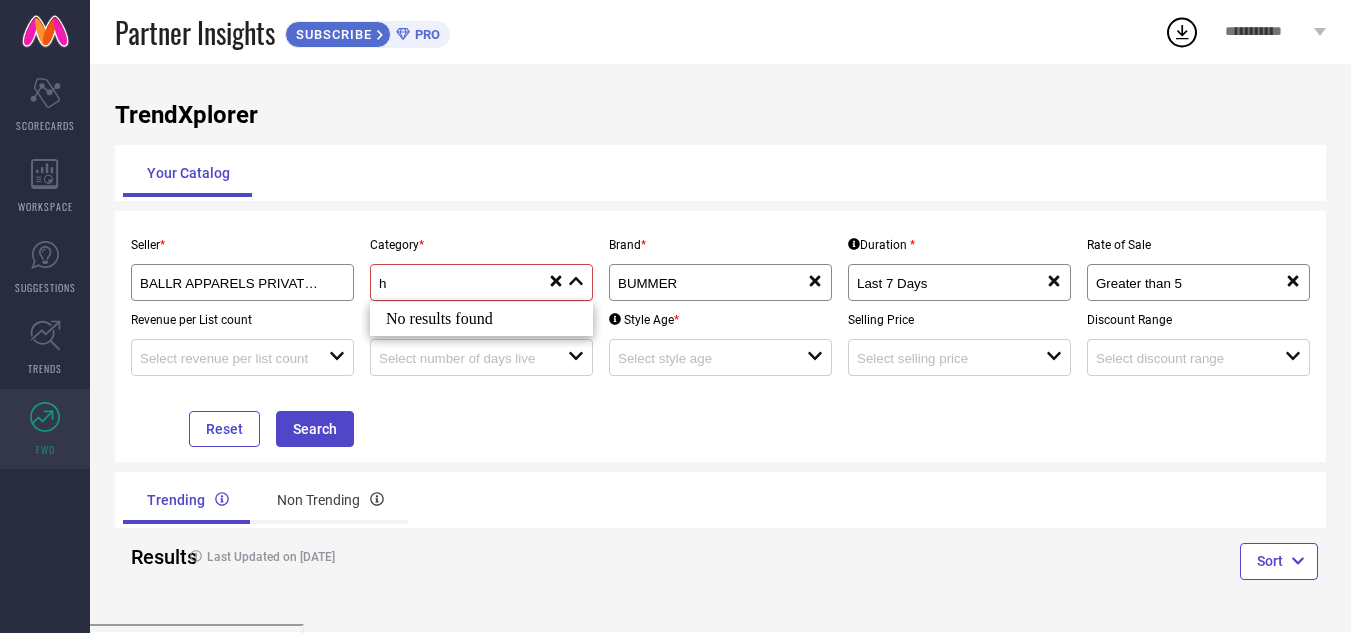 type 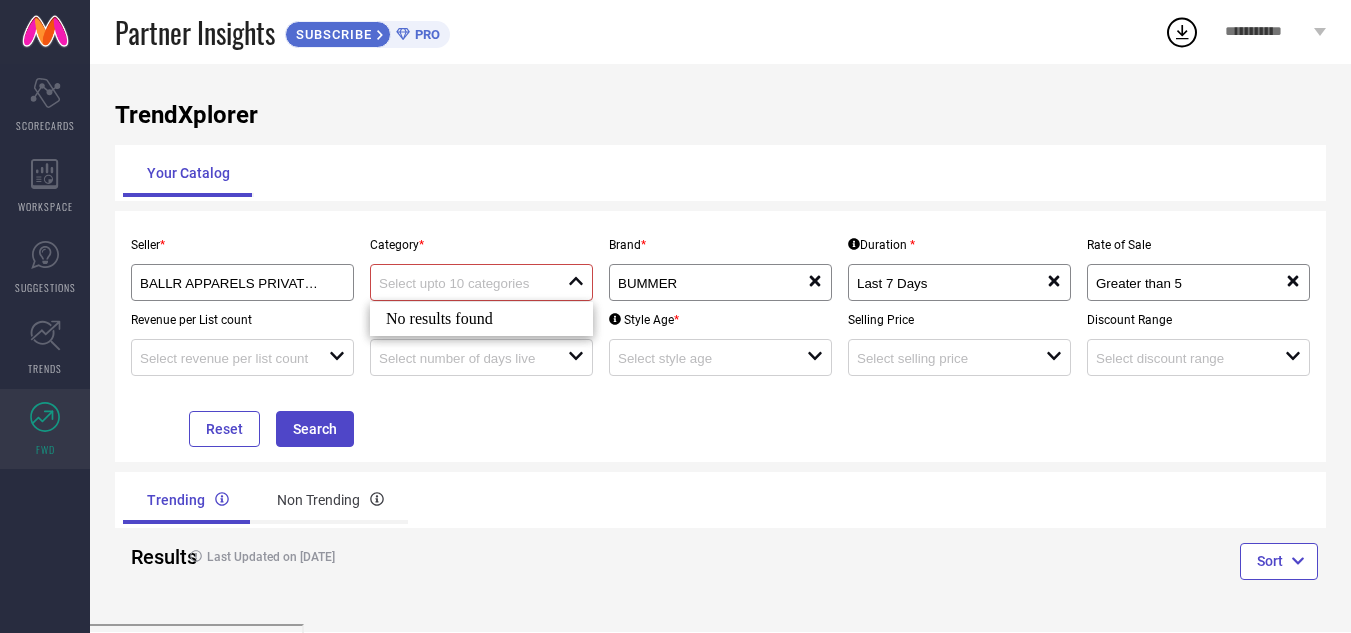 click on "Seller  * BALLR APPARELS PRIVATE LIMITED ( 15740 ) Category  * close Brand  * BUMMER reset  Duration   * Last 7 Days reset Rate of Sale Greater than 5 reset Revenue per List count open Number of days live open   Style Age * open Selling Price open Discount Range open Reset Search" at bounding box center (720, 336) 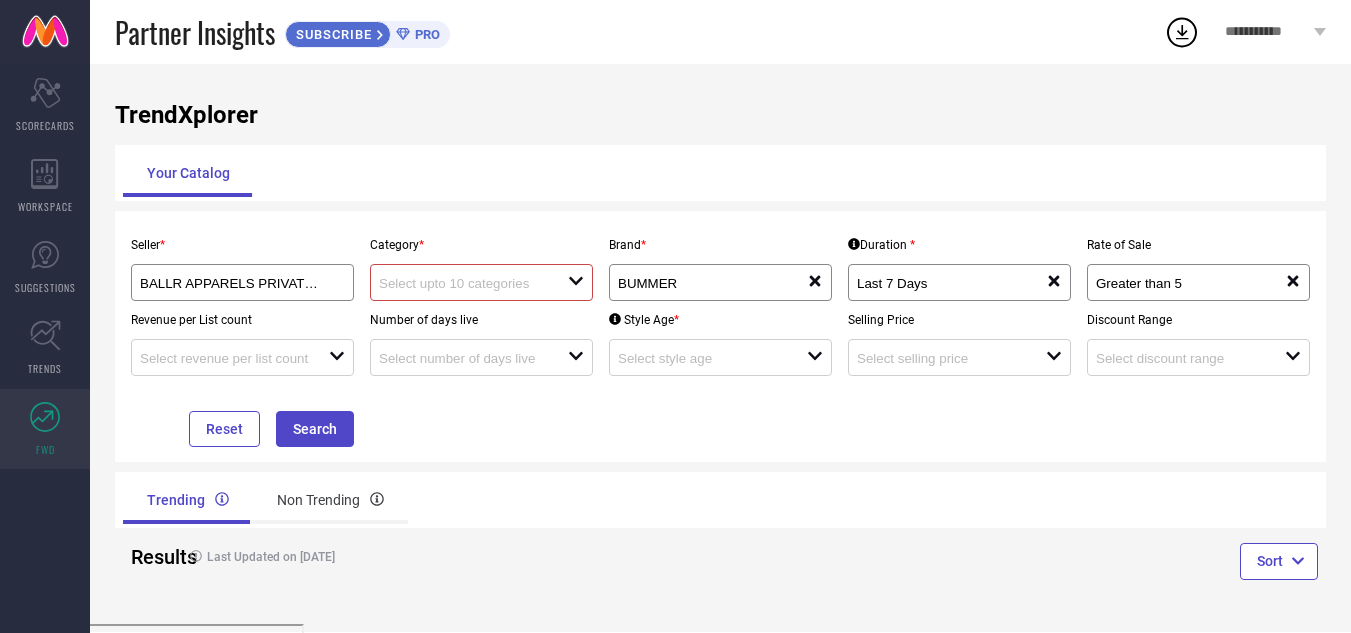 click on "open" 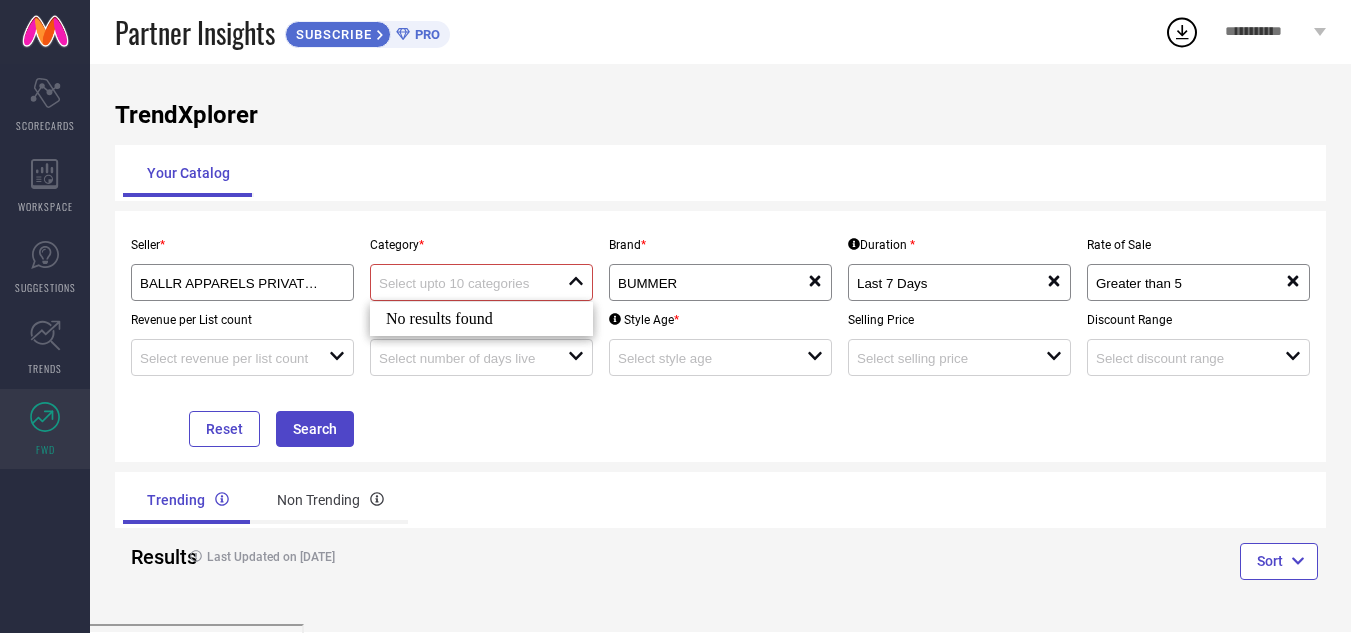 click on "close" 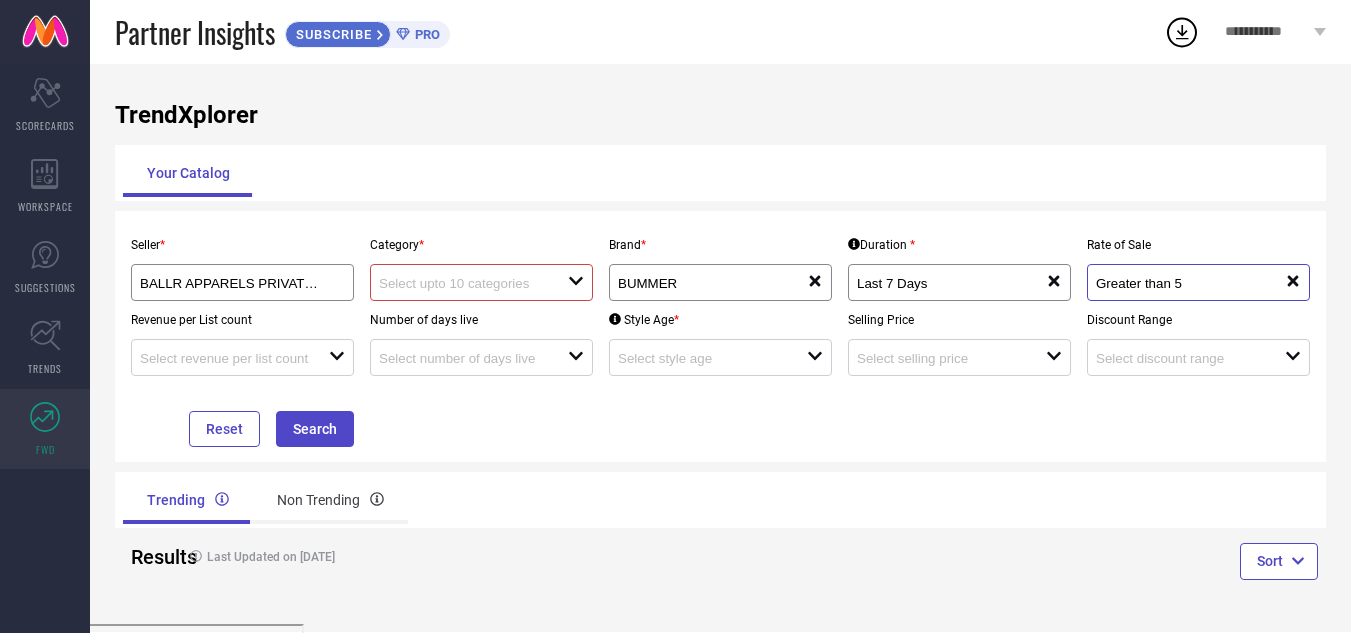 click on "Greater than 5" at bounding box center [1181, 283] 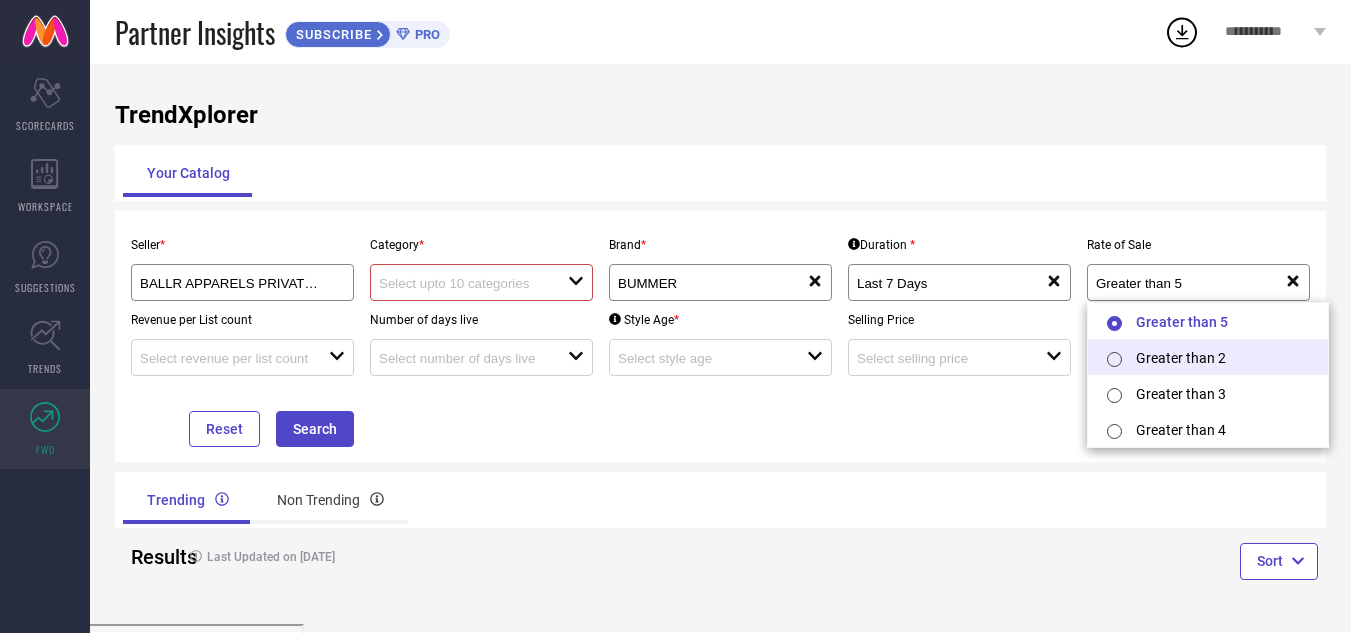 click at bounding box center [1118, 358] 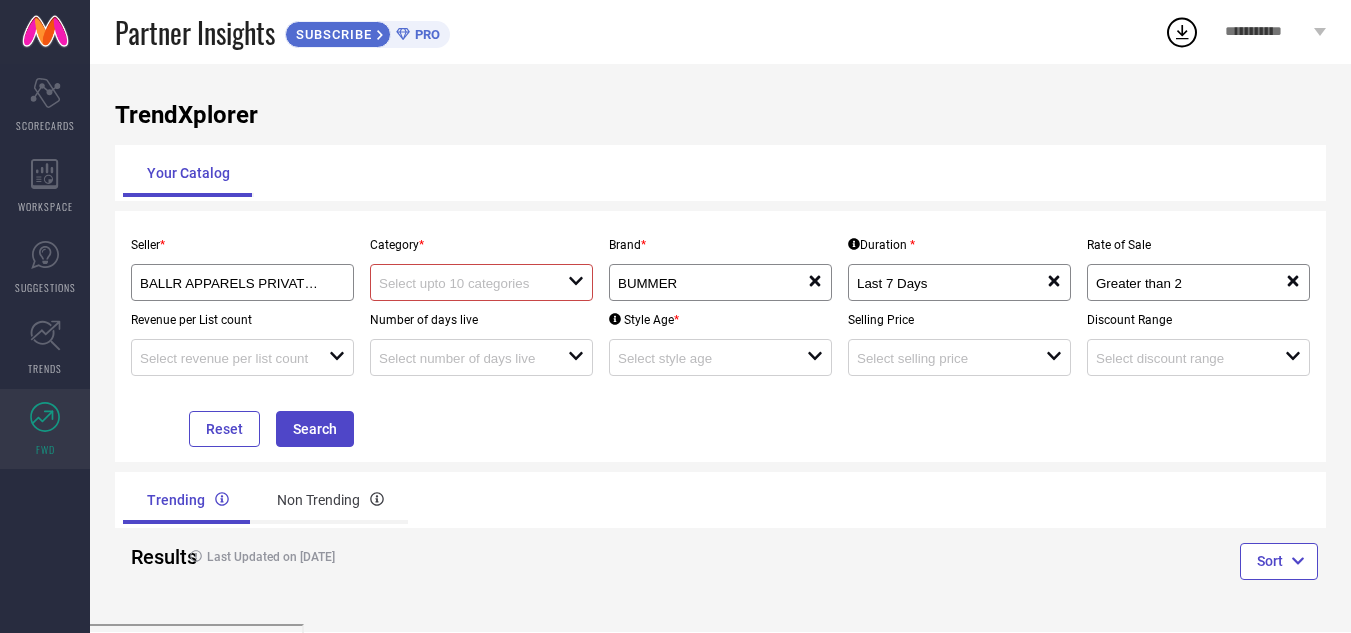 click on "open" at bounding box center (481, 282) 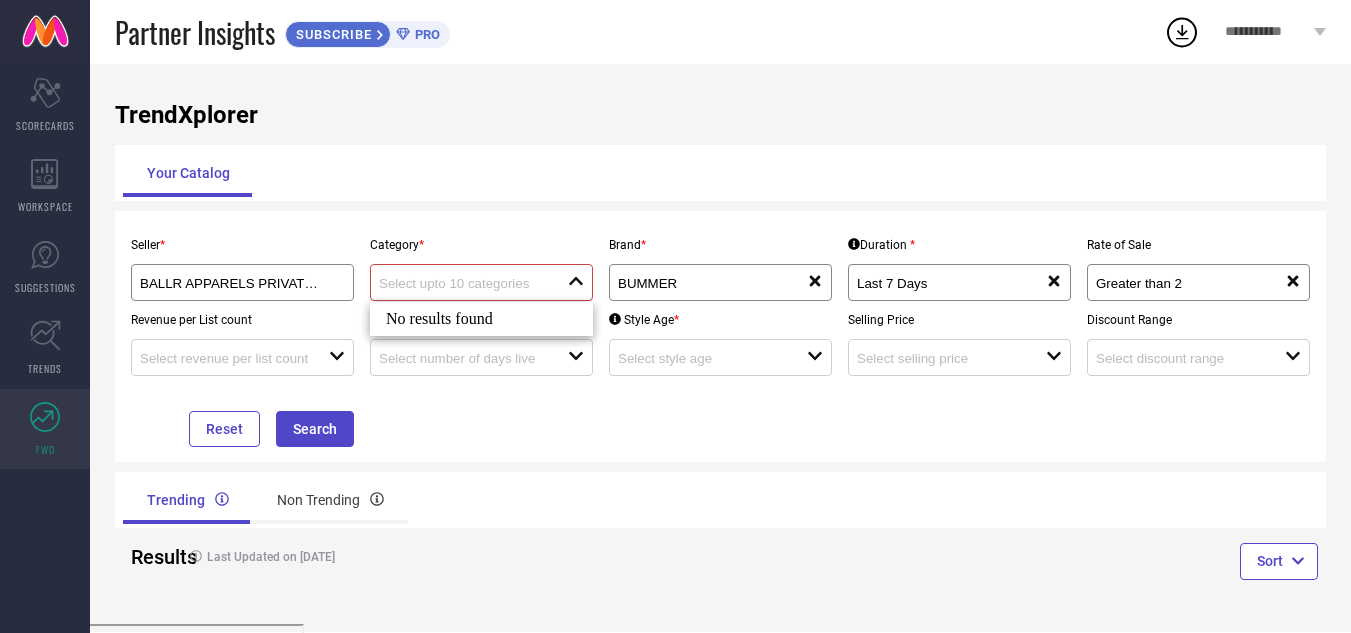 click on "Trending Non Trending" at bounding box center [418, 500] 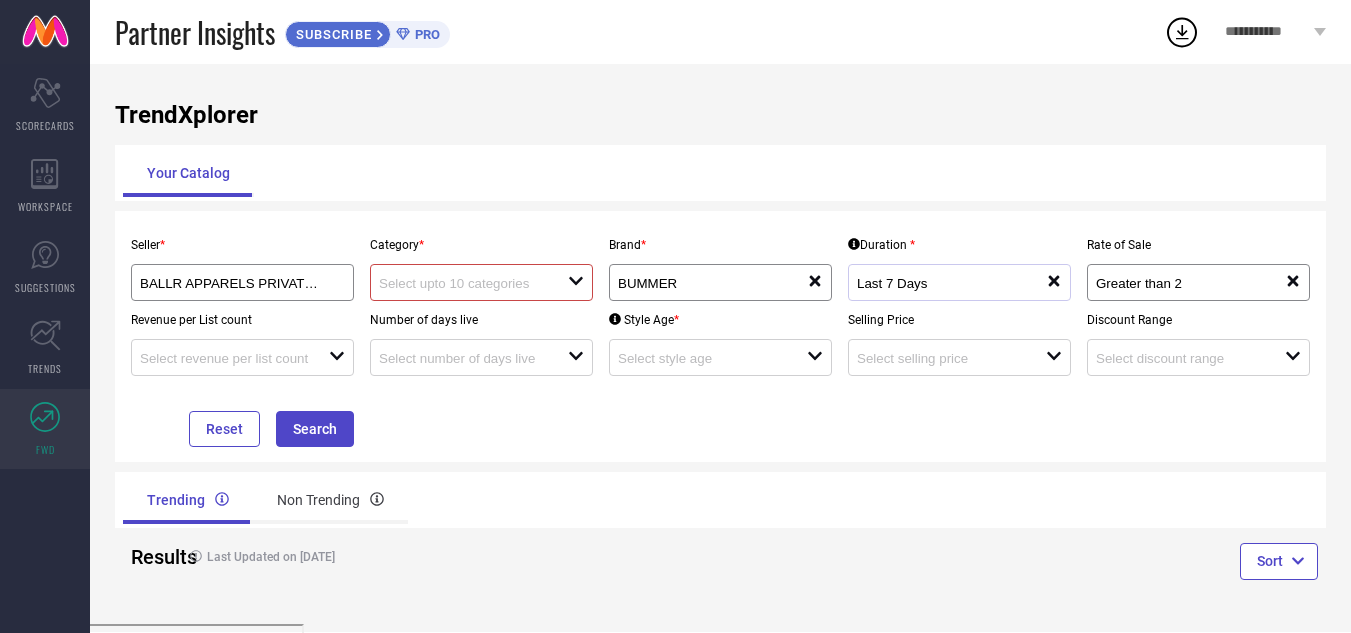 click on "Last 7 Days" at bounding box center [951, 282] 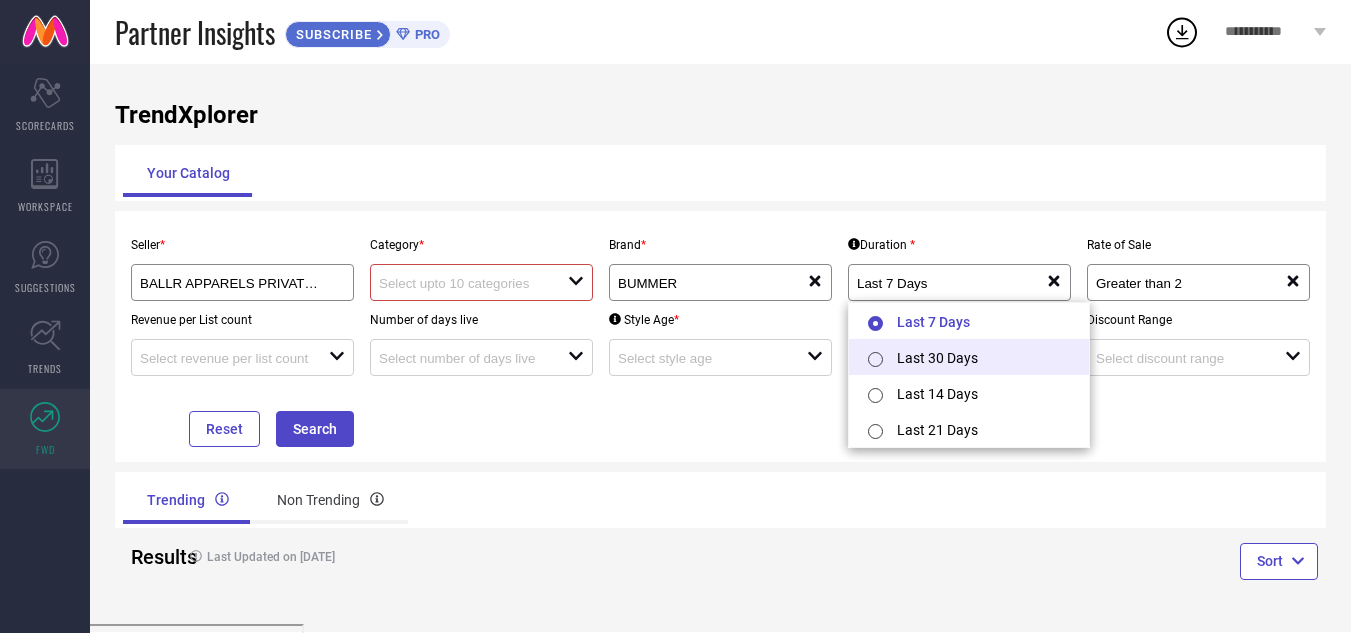 click on "Last 30 Days" at bounding box center (969, 357) 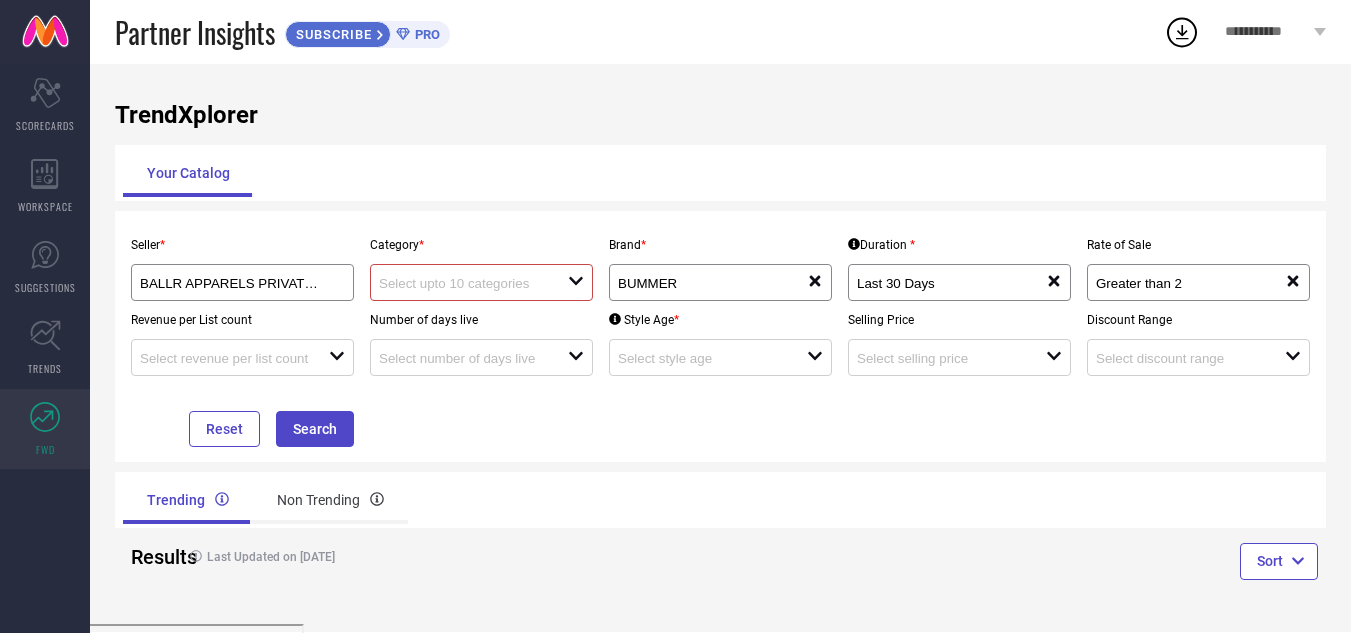 click on "Seller  * BALLR APPARELS PRIVATE LIMITED ( 15740 ) Category  * open Brand  * BUMMER reset  Duration   * Last 30 Days reset Rate of Sale Greater than 2 reset Revenue per List count open Number of days live open   Style Age * open Selling Price open Discount Range open Reset Search" at bounding box center (720, 336) 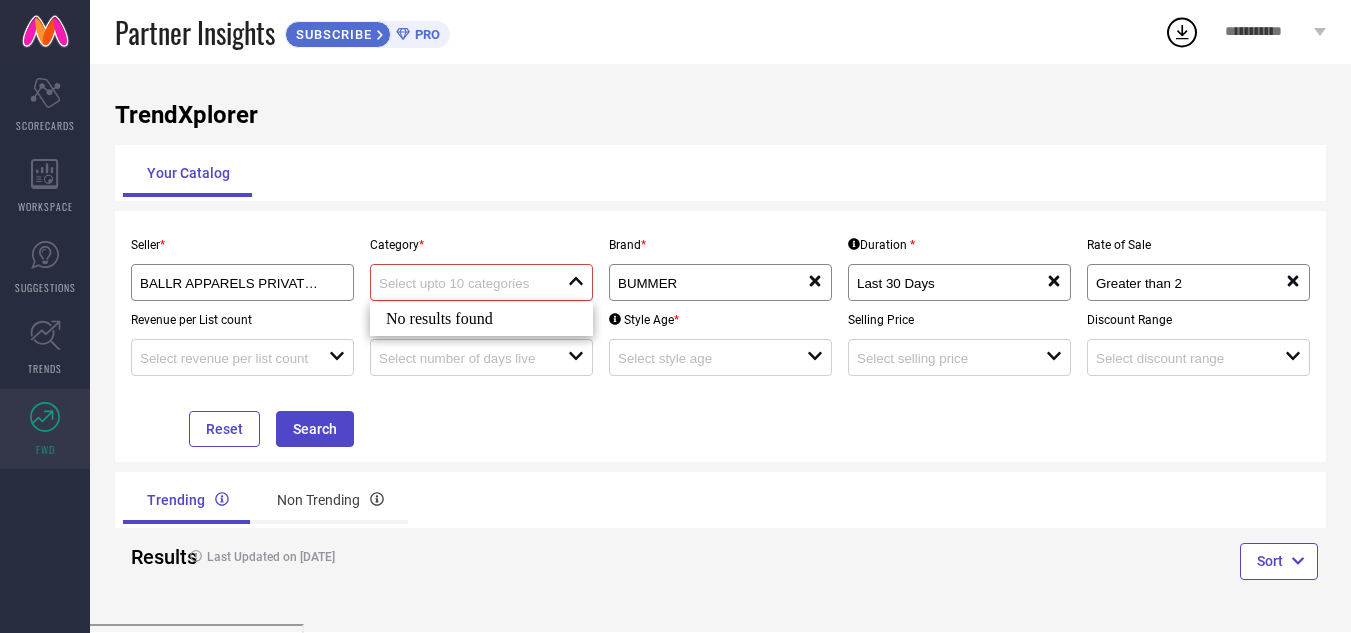 click on "Trending Non Trending" at bounding box center (418, 500) 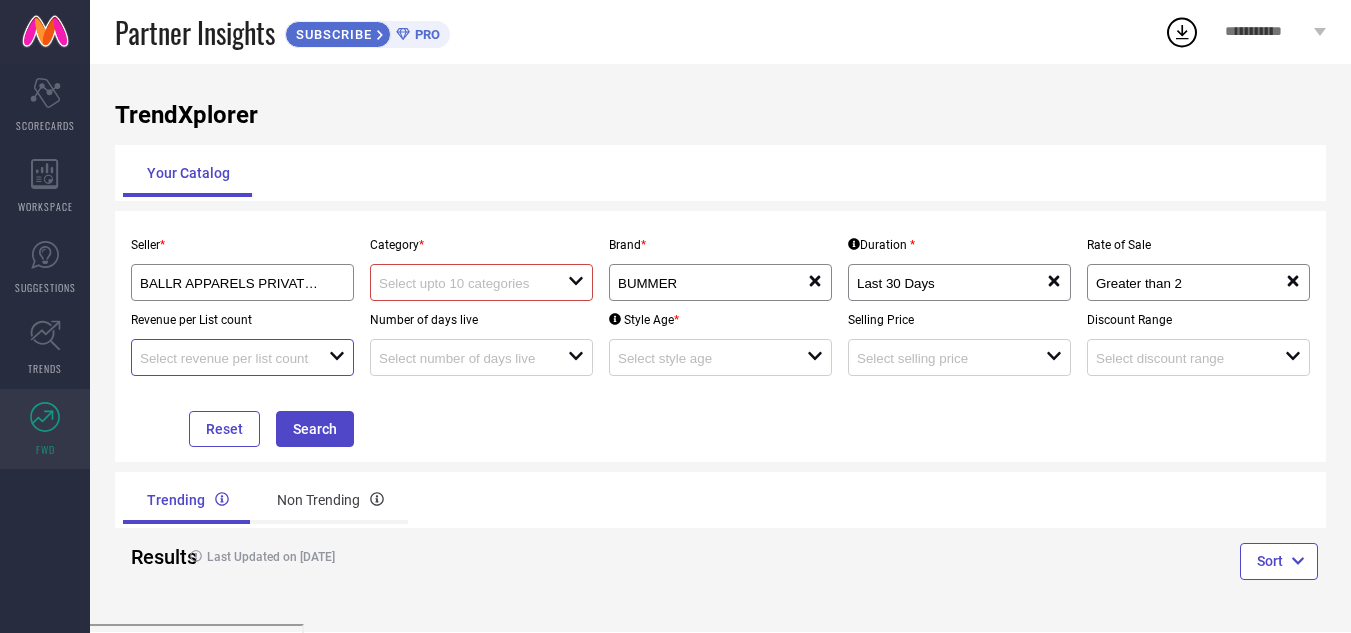 click at bounding box center (225, 358) 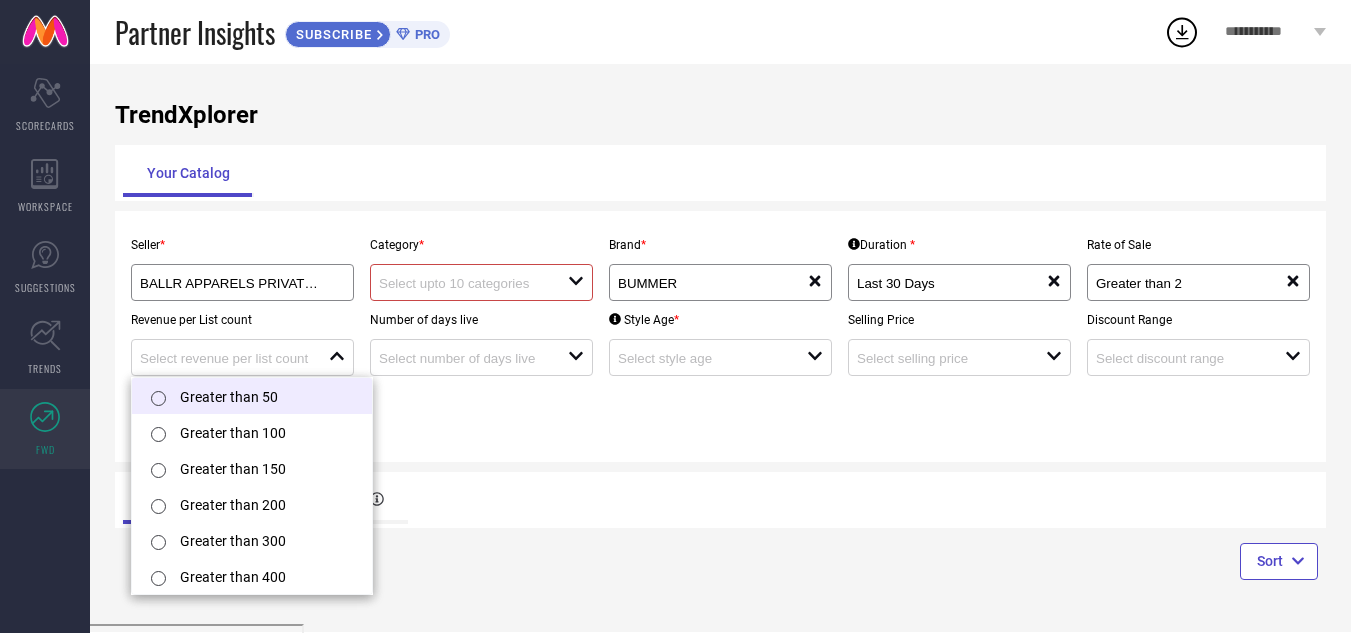 click on "Greater than 50" at bounding box center (252, 396) 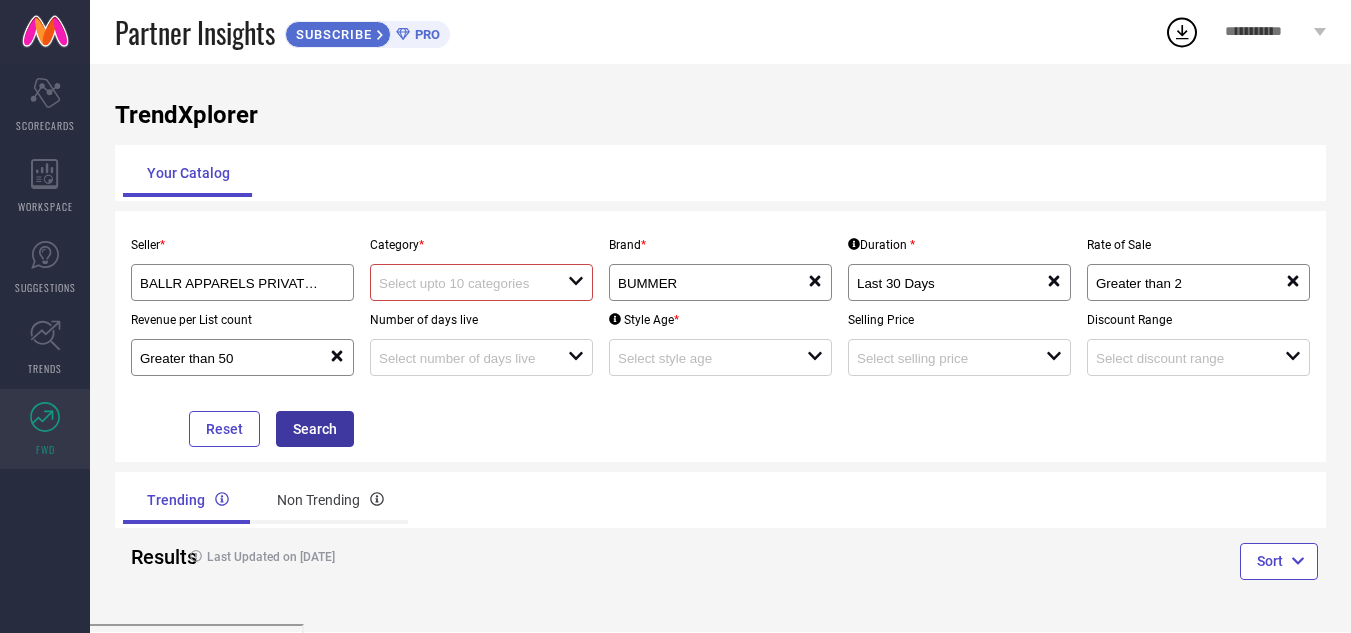 click on "Search" at bounding box center [315, 429] 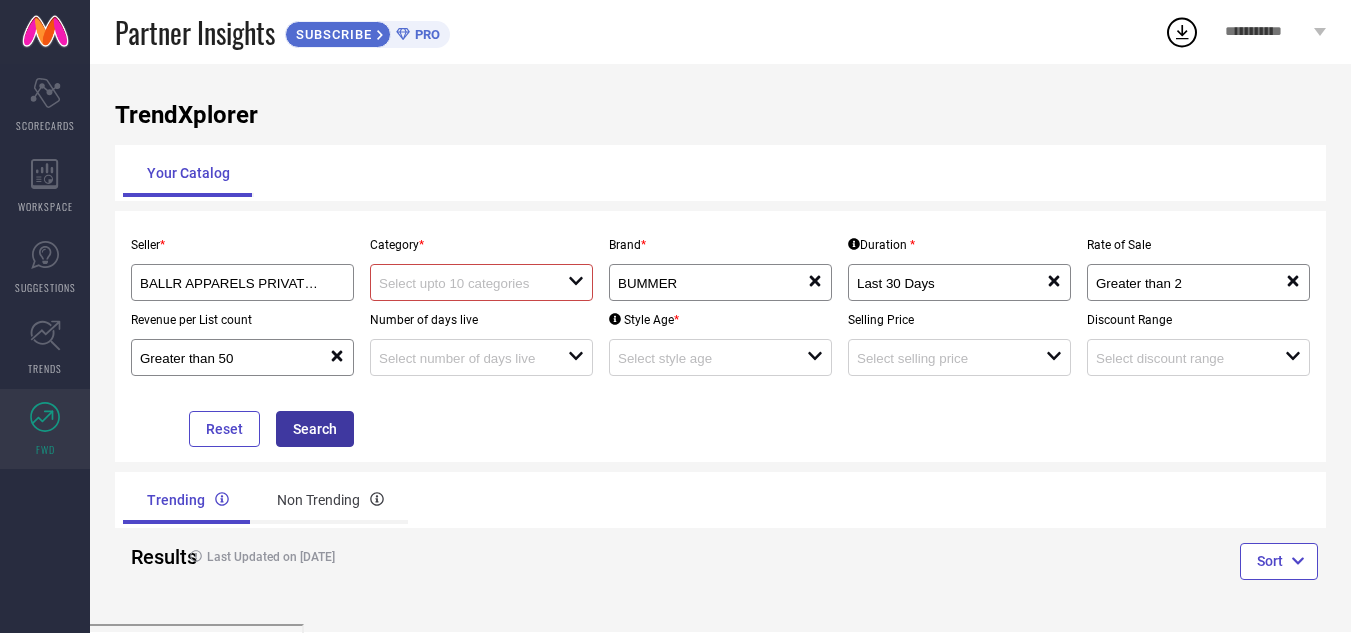 click on "Search" at bounding box center [315, 429] 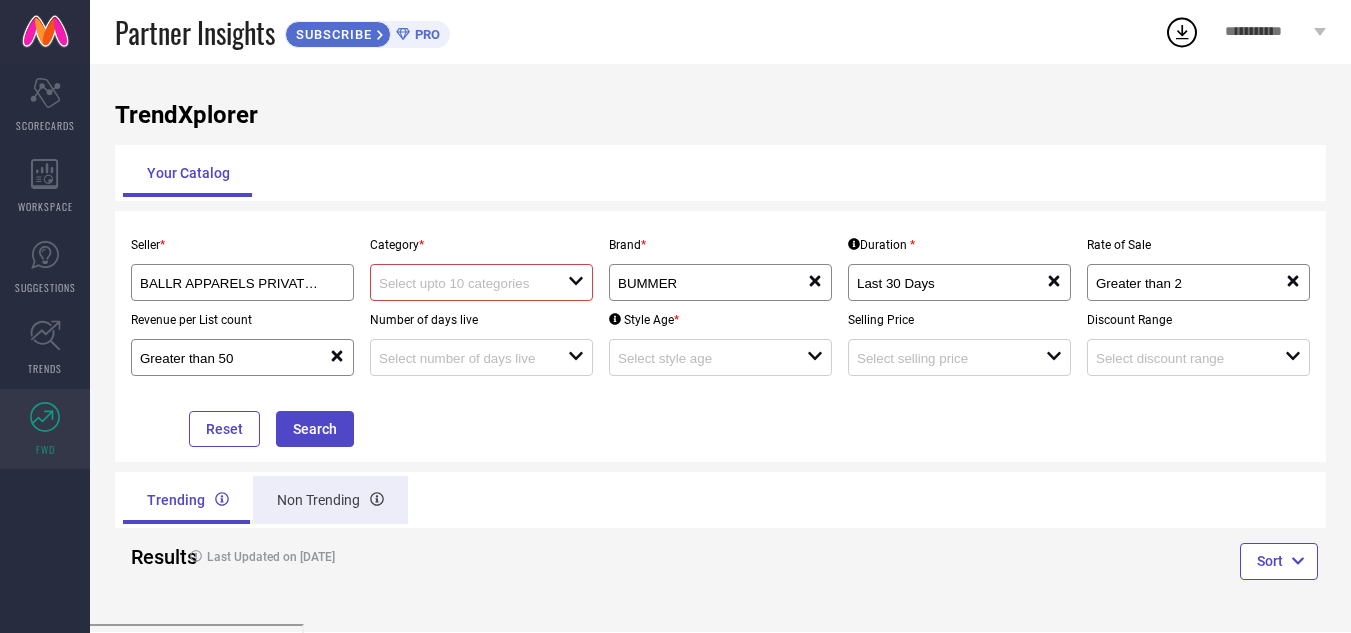 click on "Non Trending" at bounding box center [330, 500] 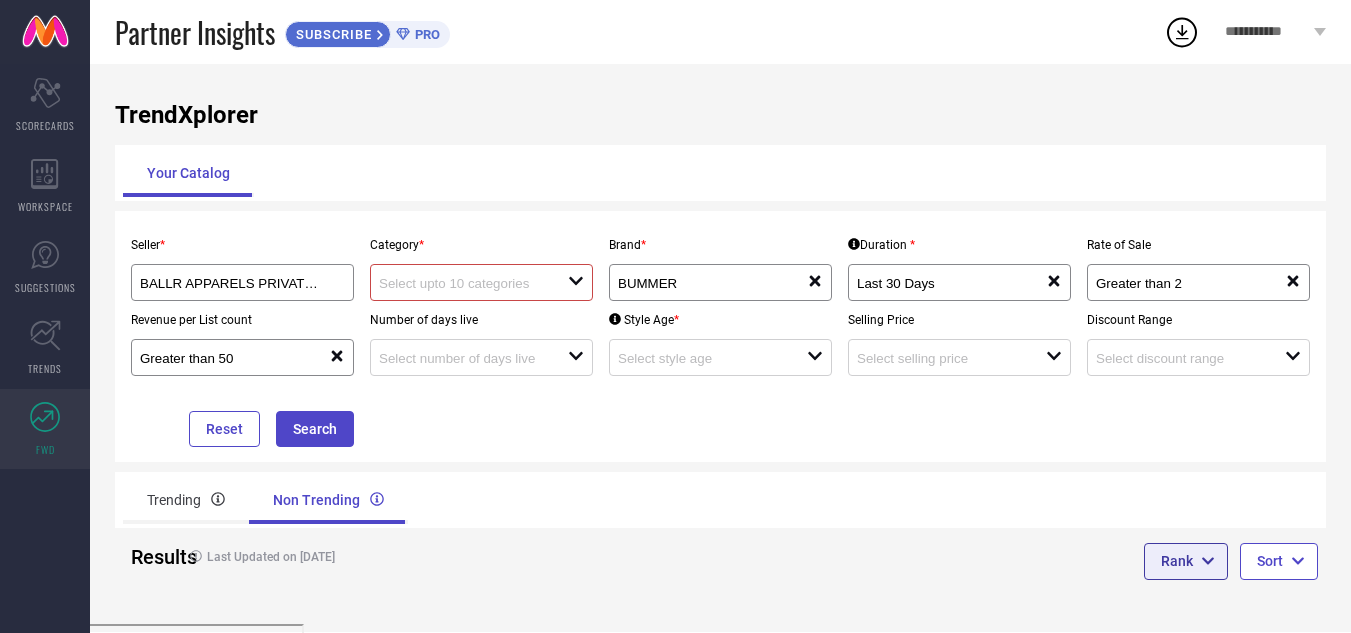 click on "Rank" at bounding box center [1186, 561] 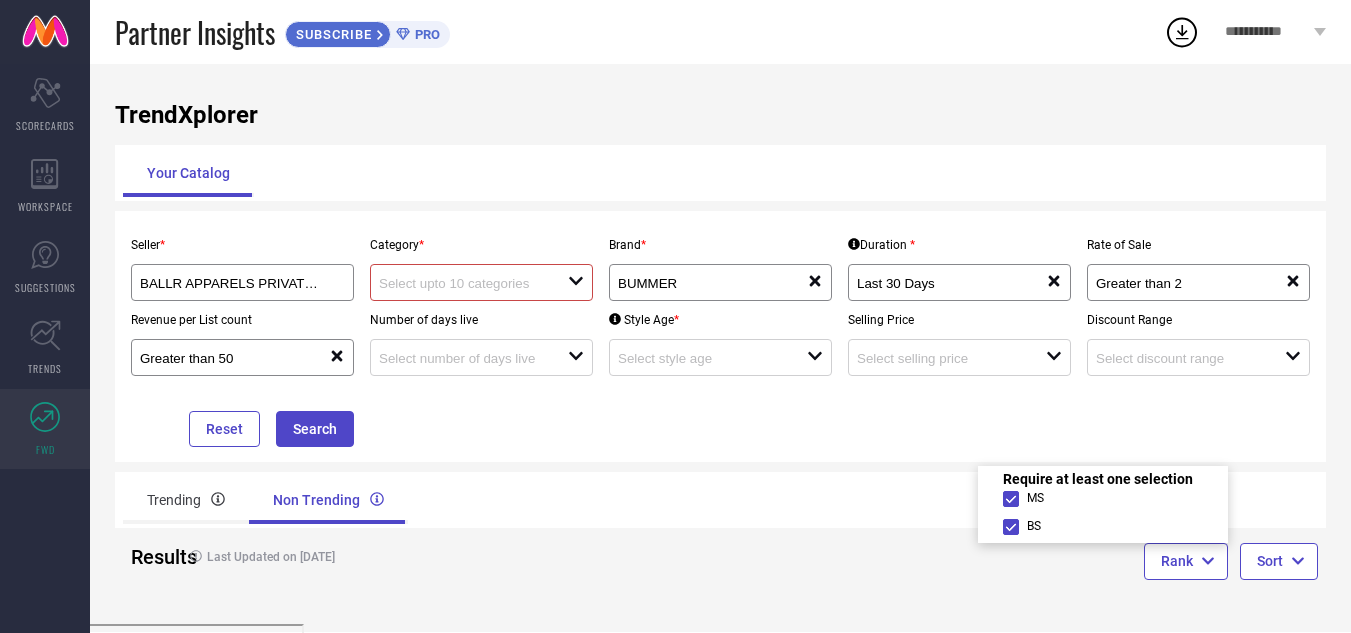 click on "Rank     Sort" at bounding box center [1024, 564] 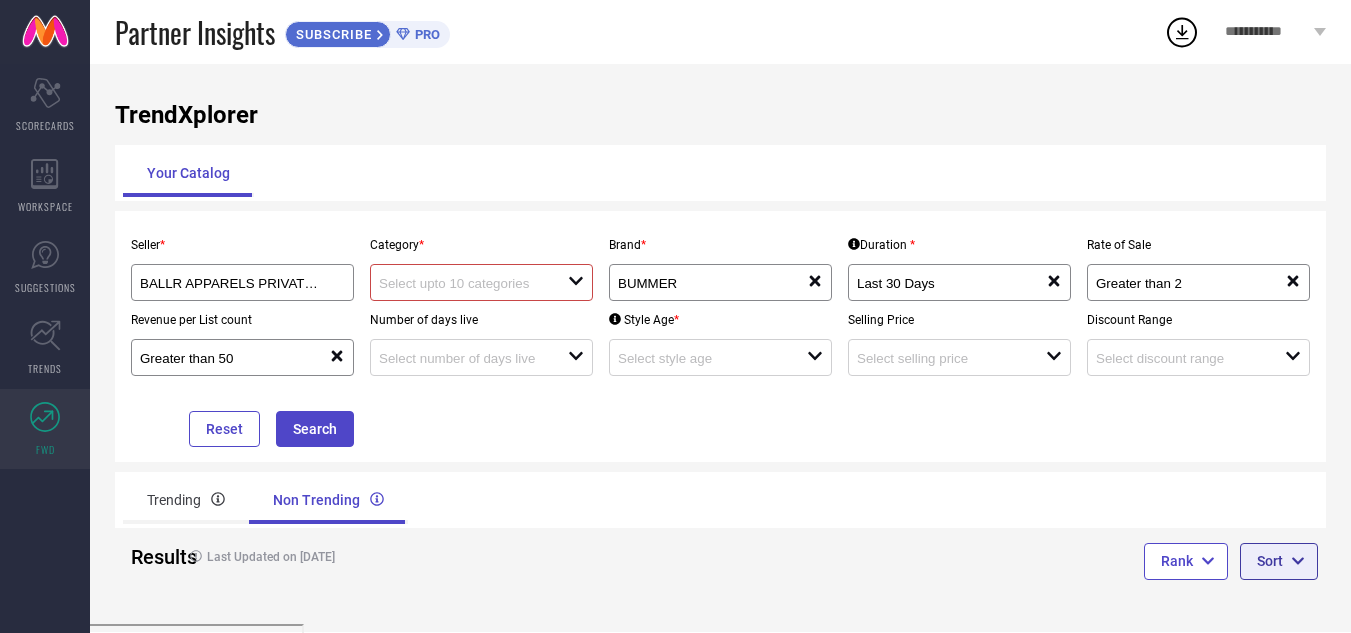 click on "Sort" at bounding box center [1279, 561] 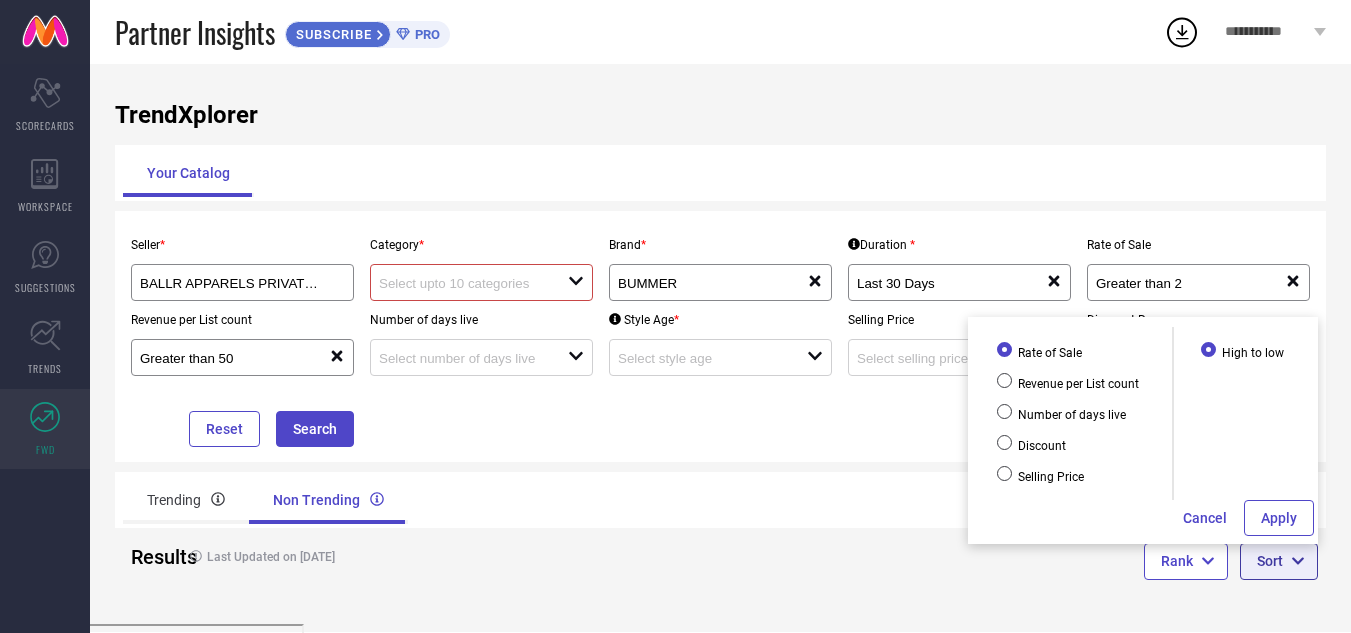 click on "Sort" at bounding box center (1279, 561) 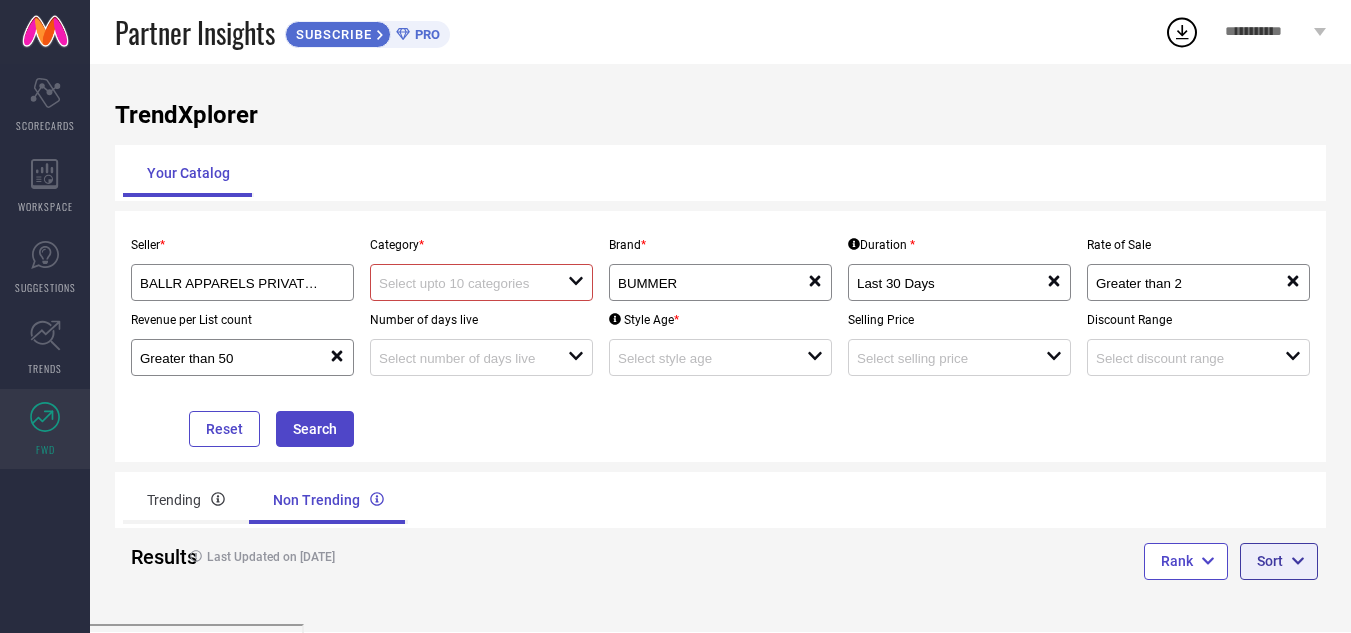 click on "Sort" at bounding box center (1279, 561) 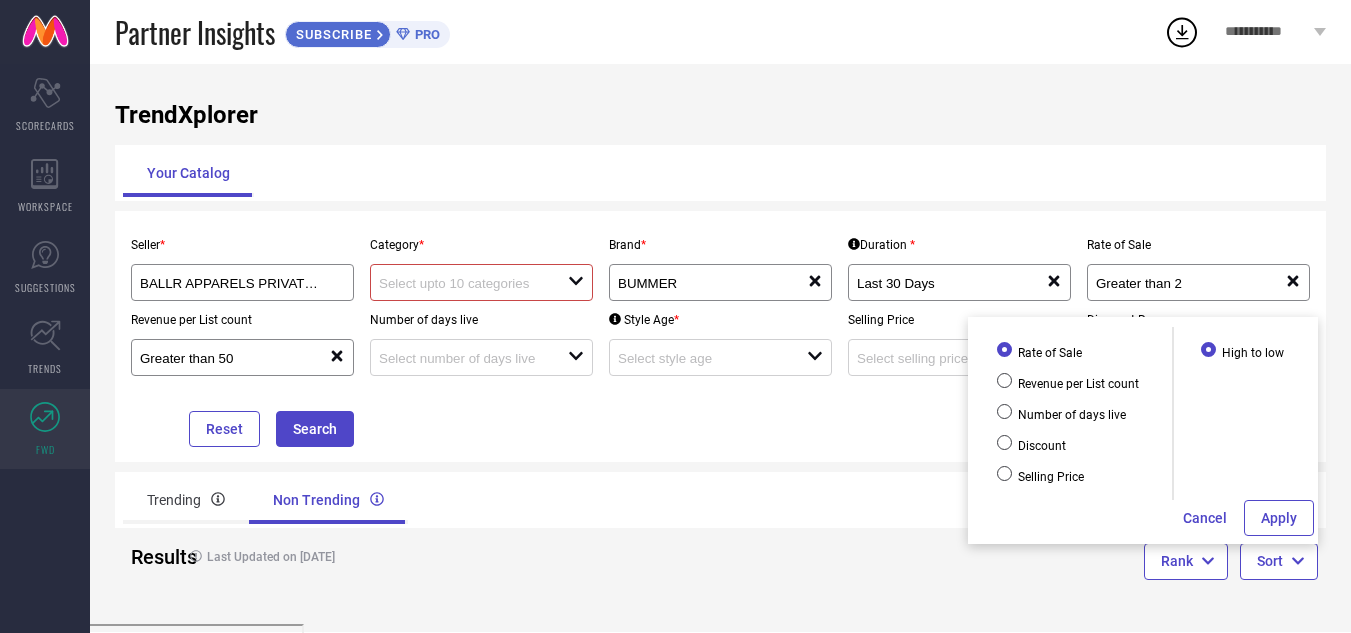 click on "Trending Non Trending" at bounding box center [418, 500] 